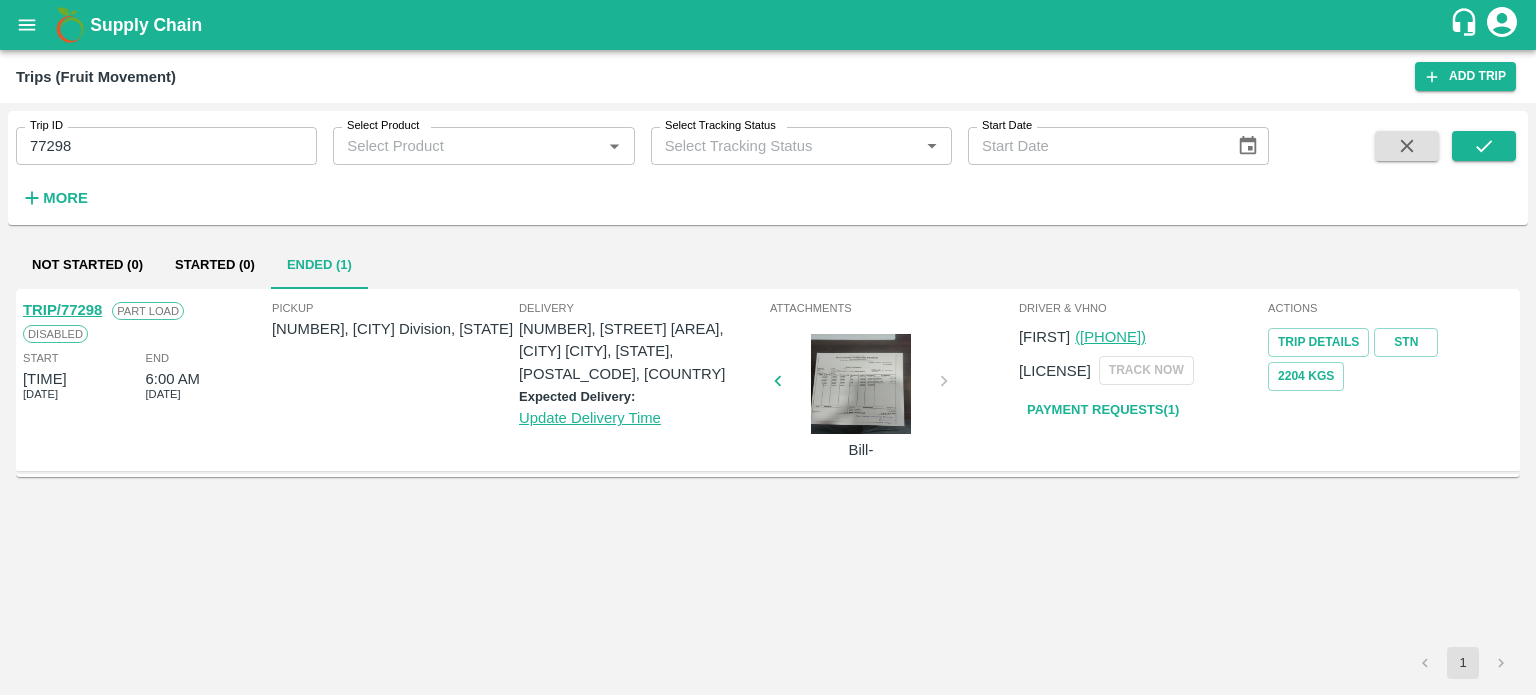 scroll, scrollTop: 0, scrollLeft: 0, axis: both 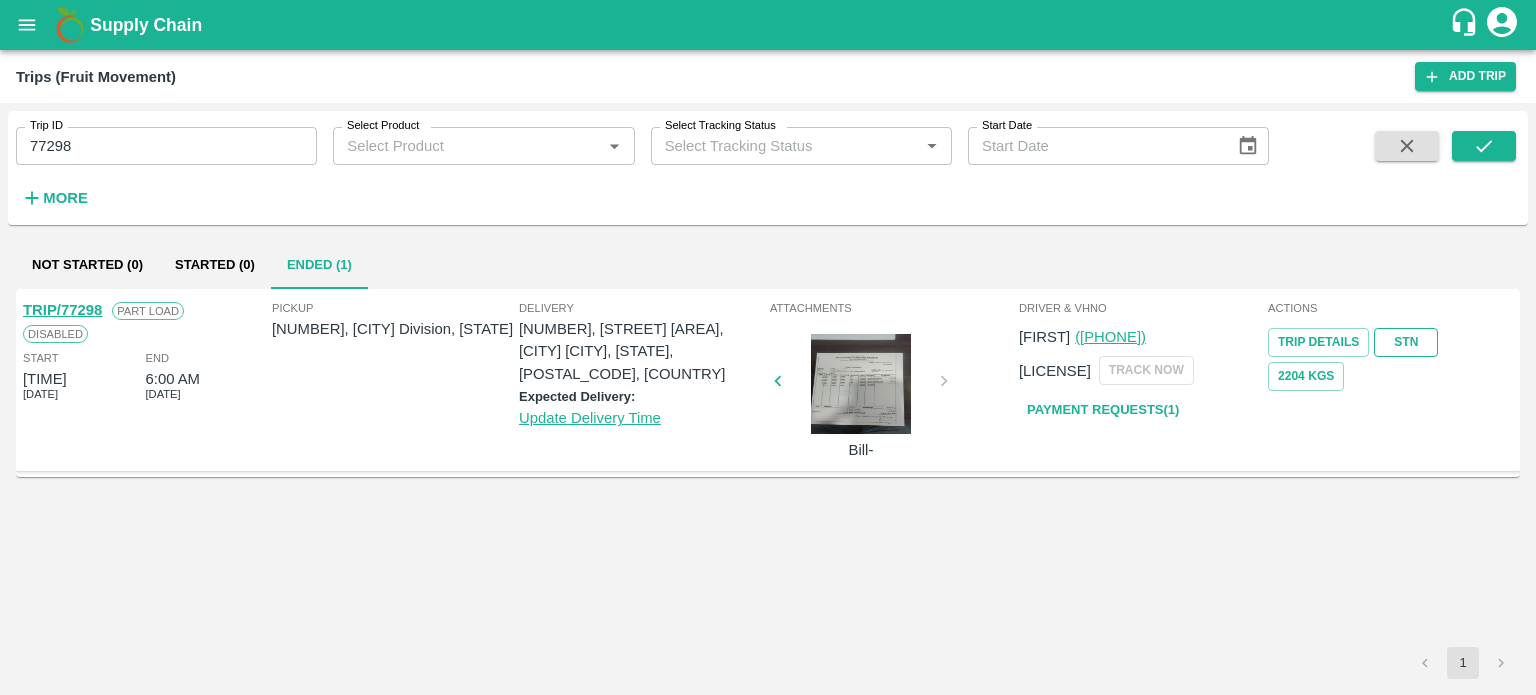 click on "STN" at bounding box center (1406, 342) 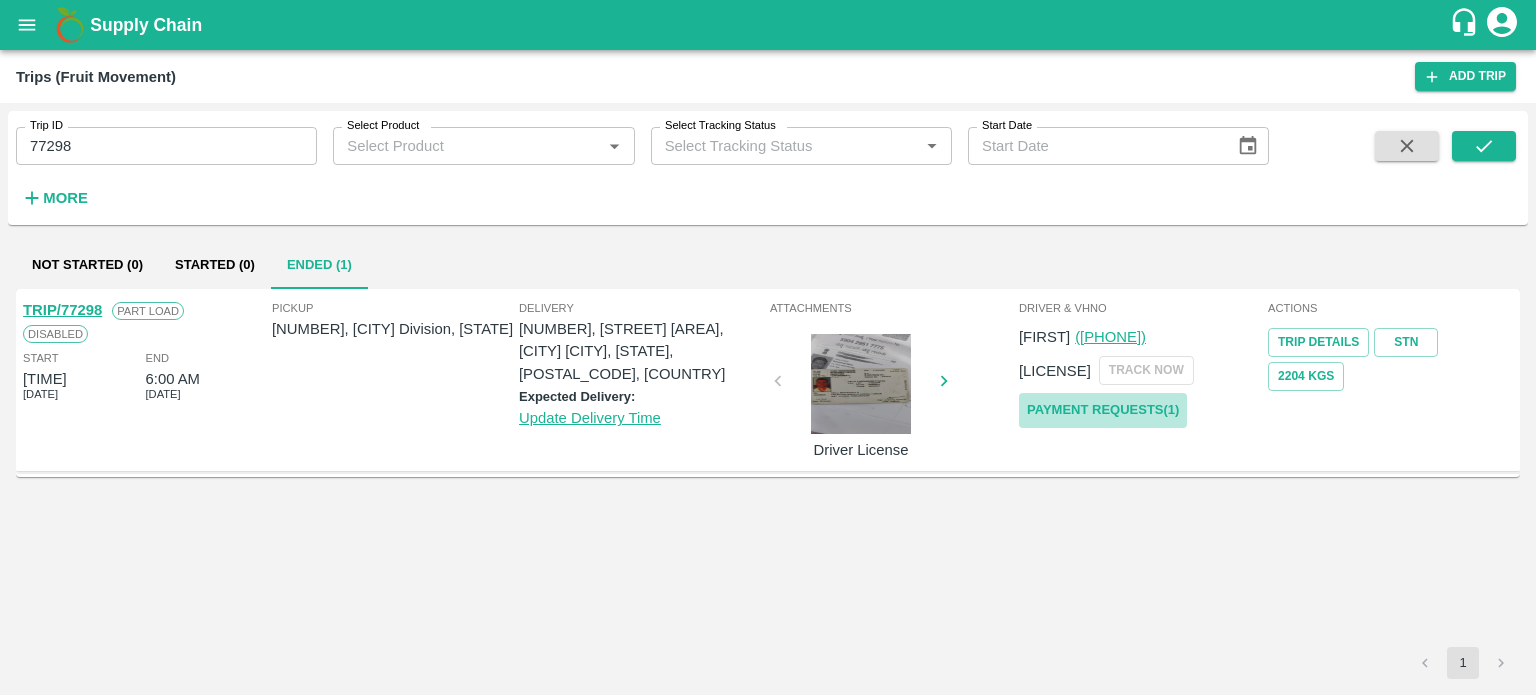 click on "Payment Requests( 1 )" at bounding box center [1103, 410] 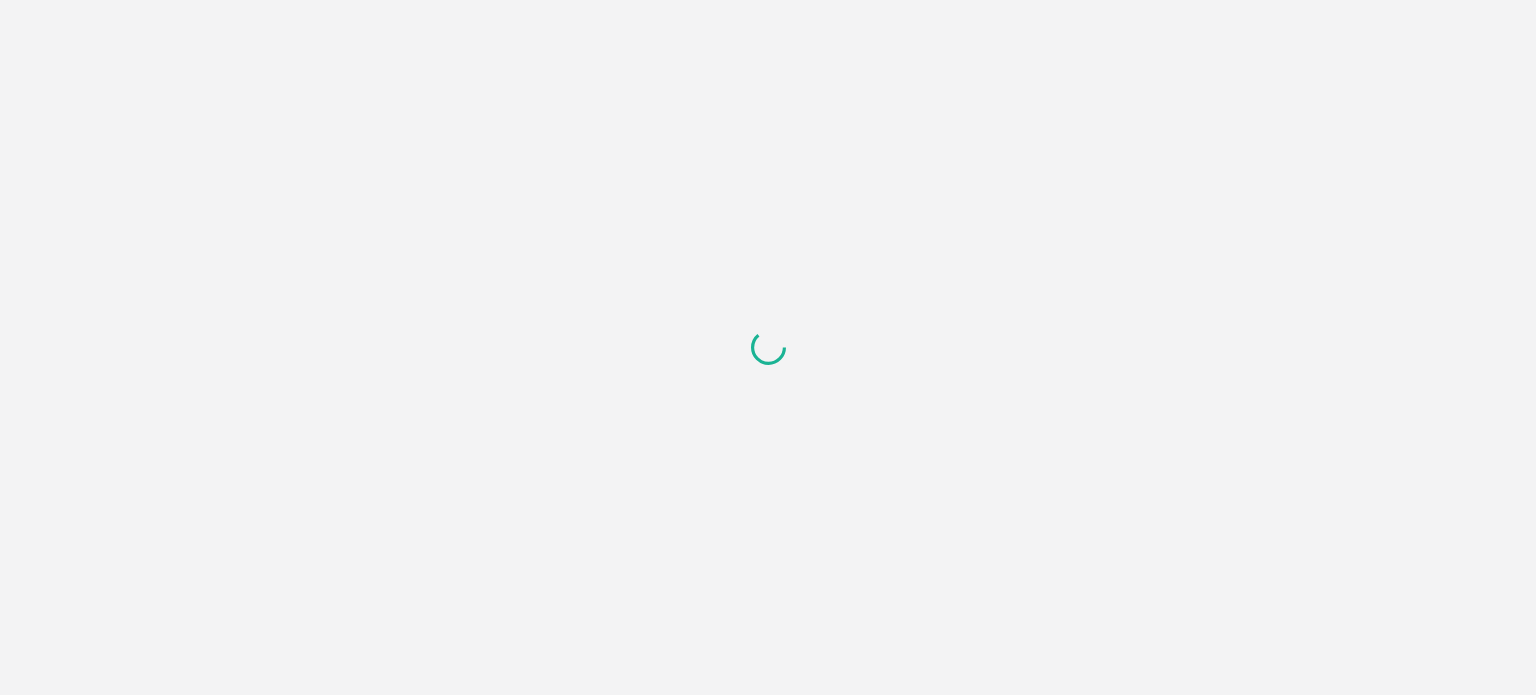 scroll, scrollTop: 0, scrollLeft: 0, axis: both 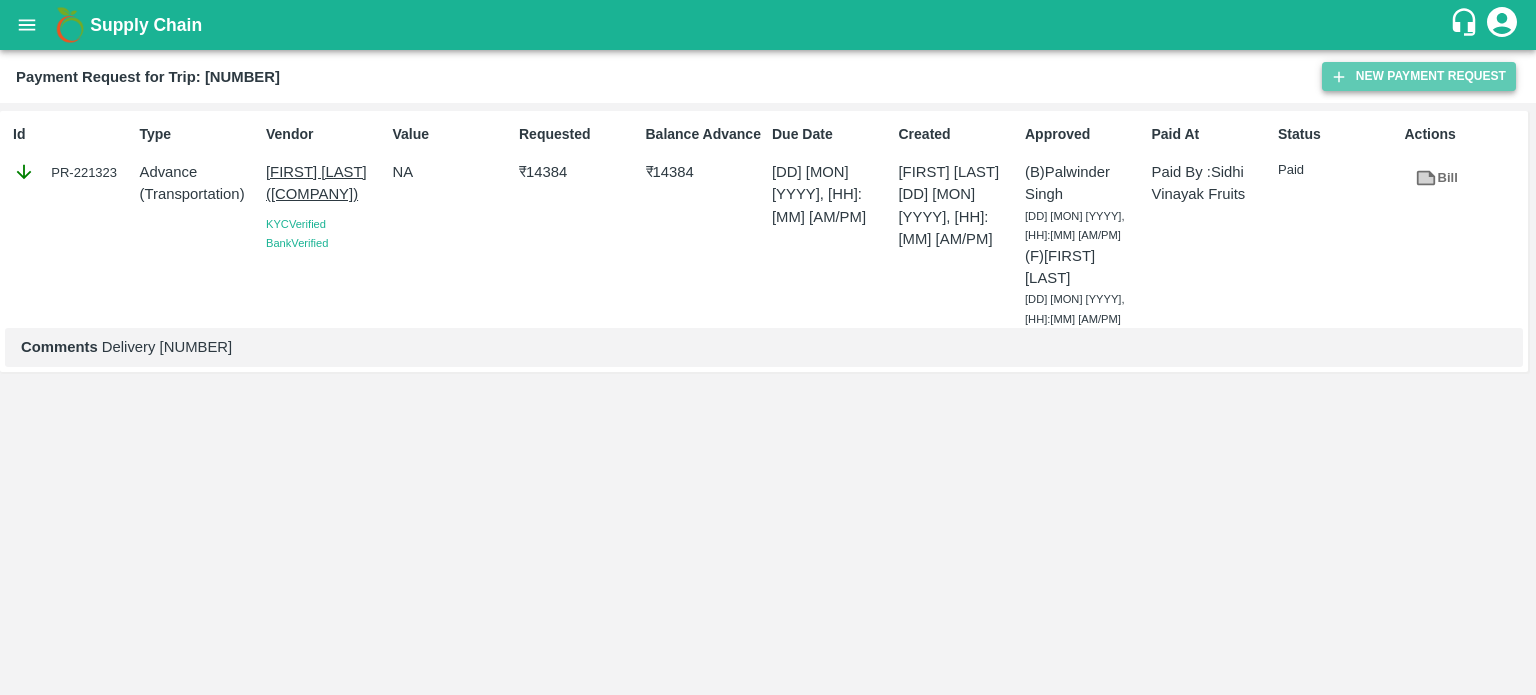 click on "New Payment Request" at bounding box center [1419, 76] 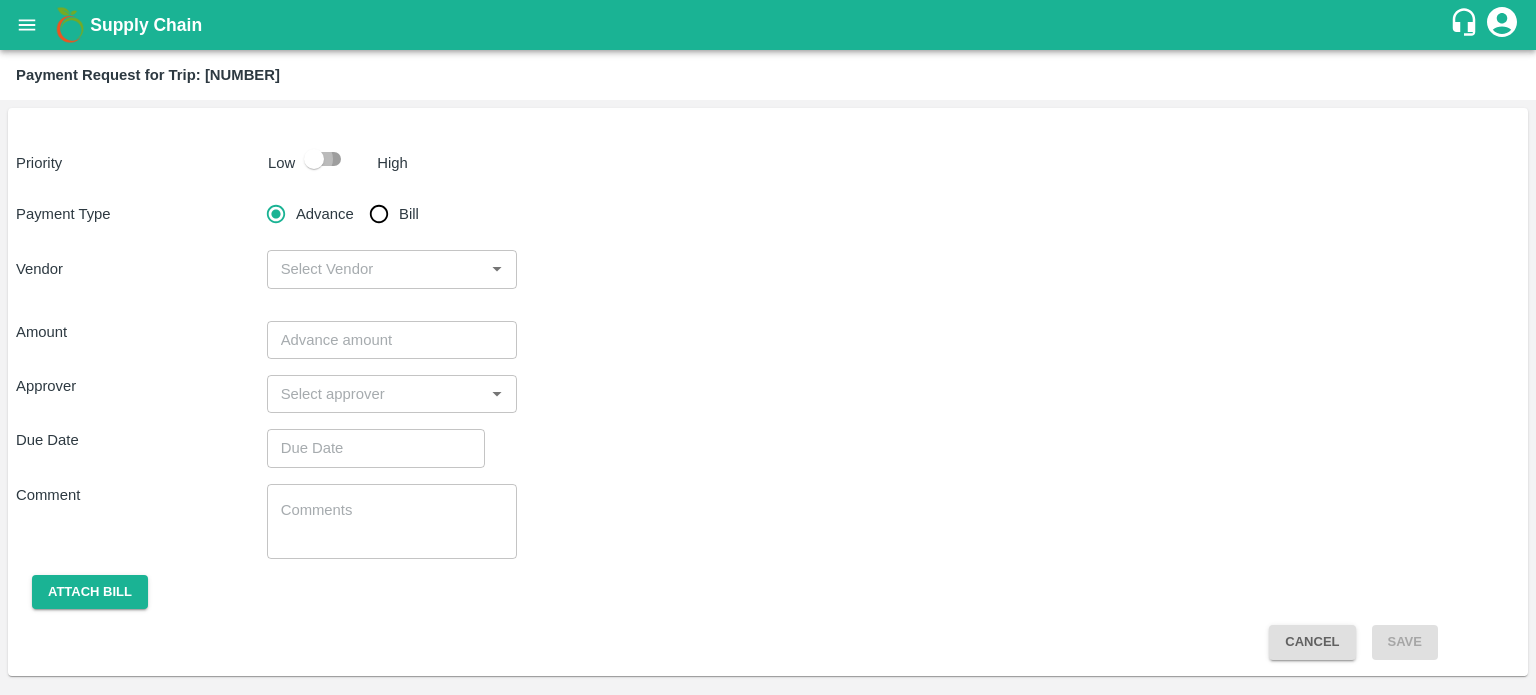 click at bounding box center (314, 159) 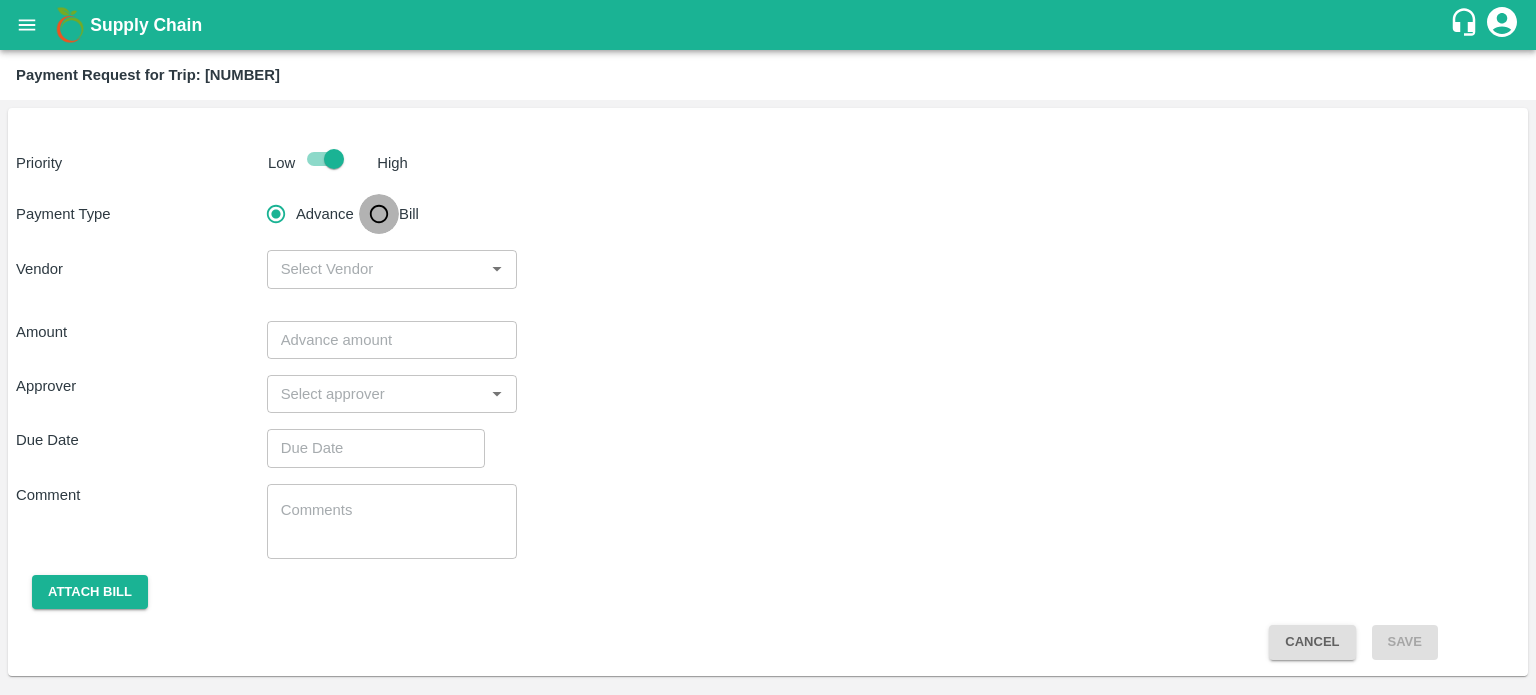click on "Bill" at bounding box center (379, 214) 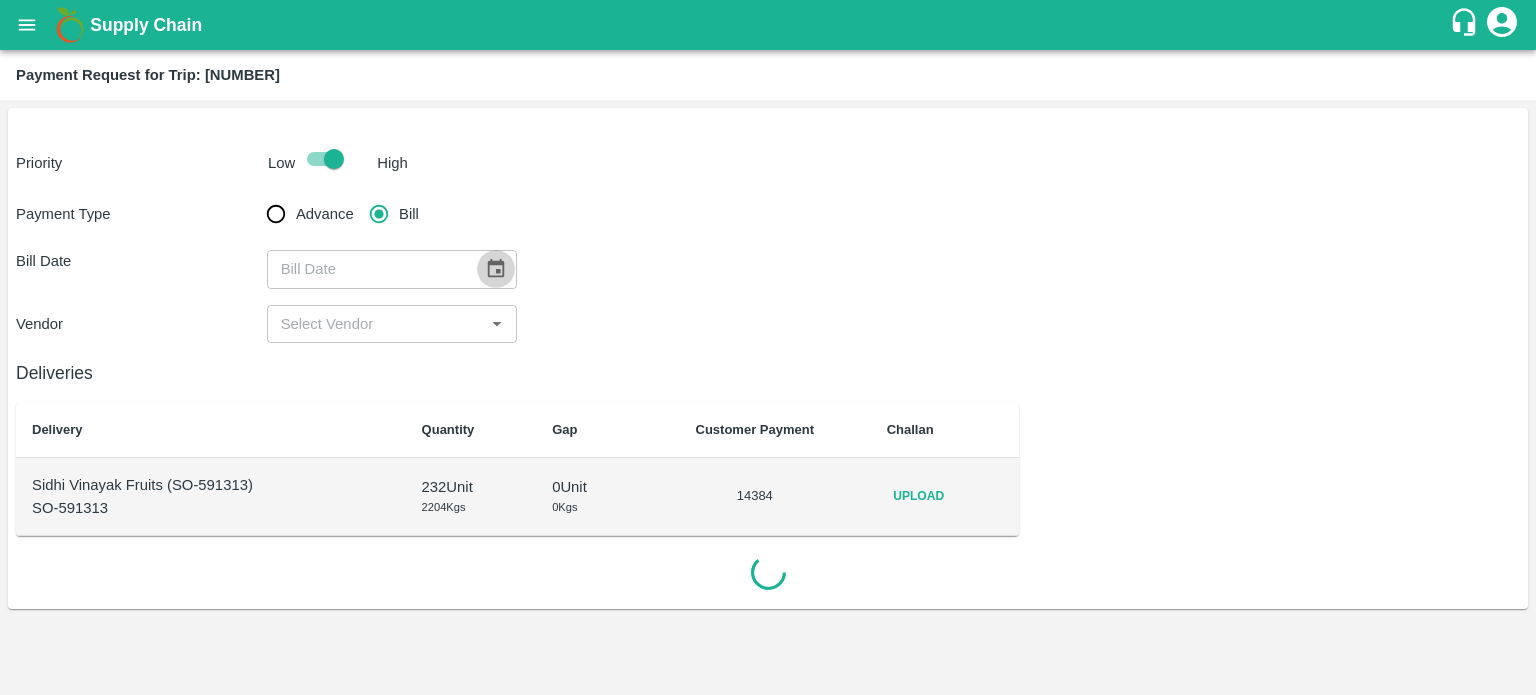 click 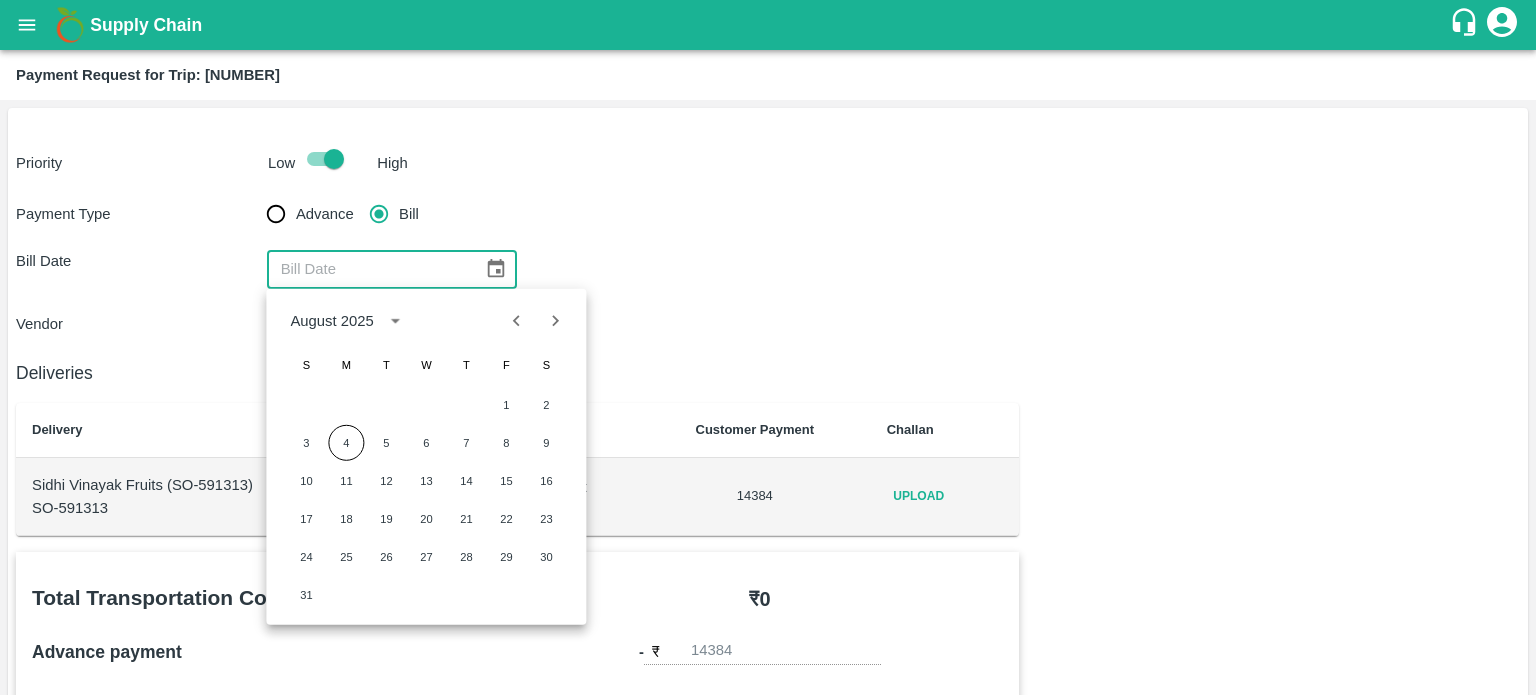 click on "3 4 5 6 7 8 9" at bounding box center [426, 443] 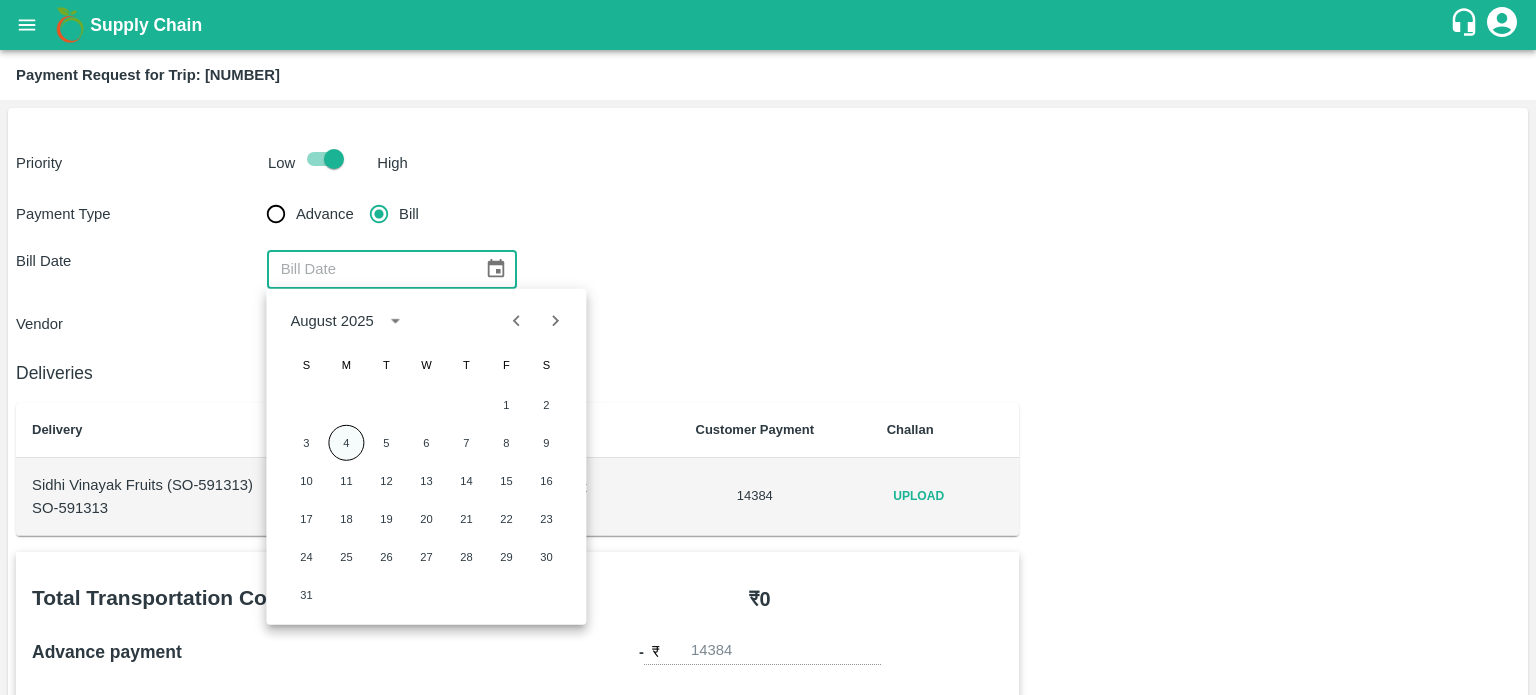 click on "4" at bounding box center [346, 443] 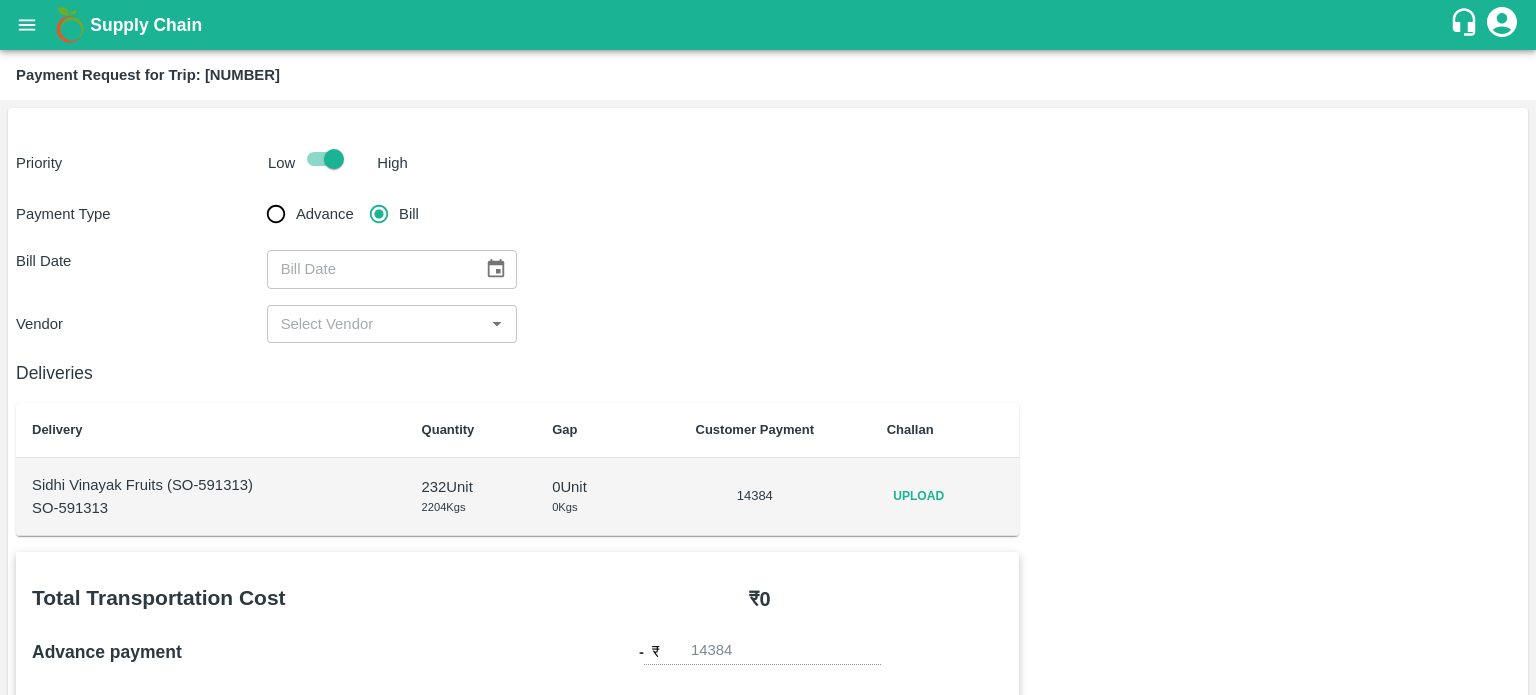 type on "04/08/2025" 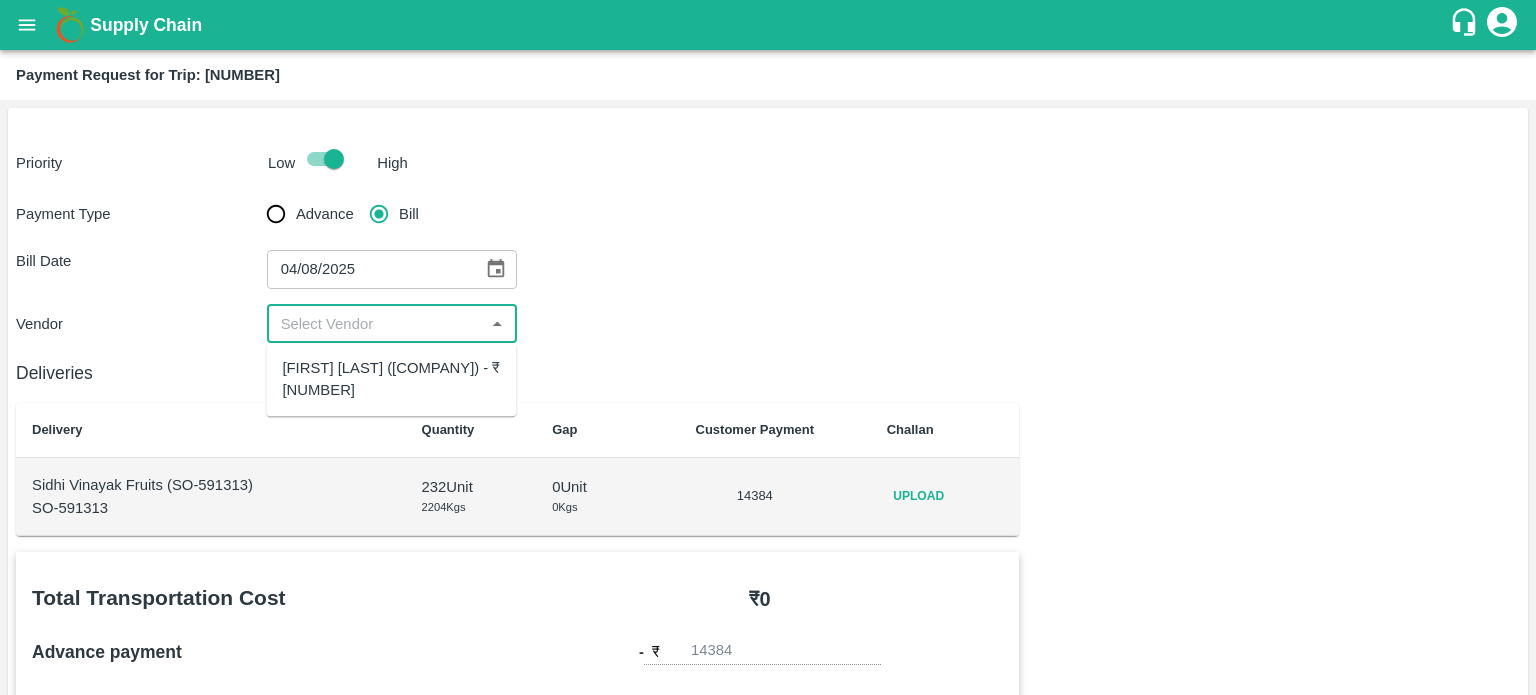 click at bounding box center [376, 324] 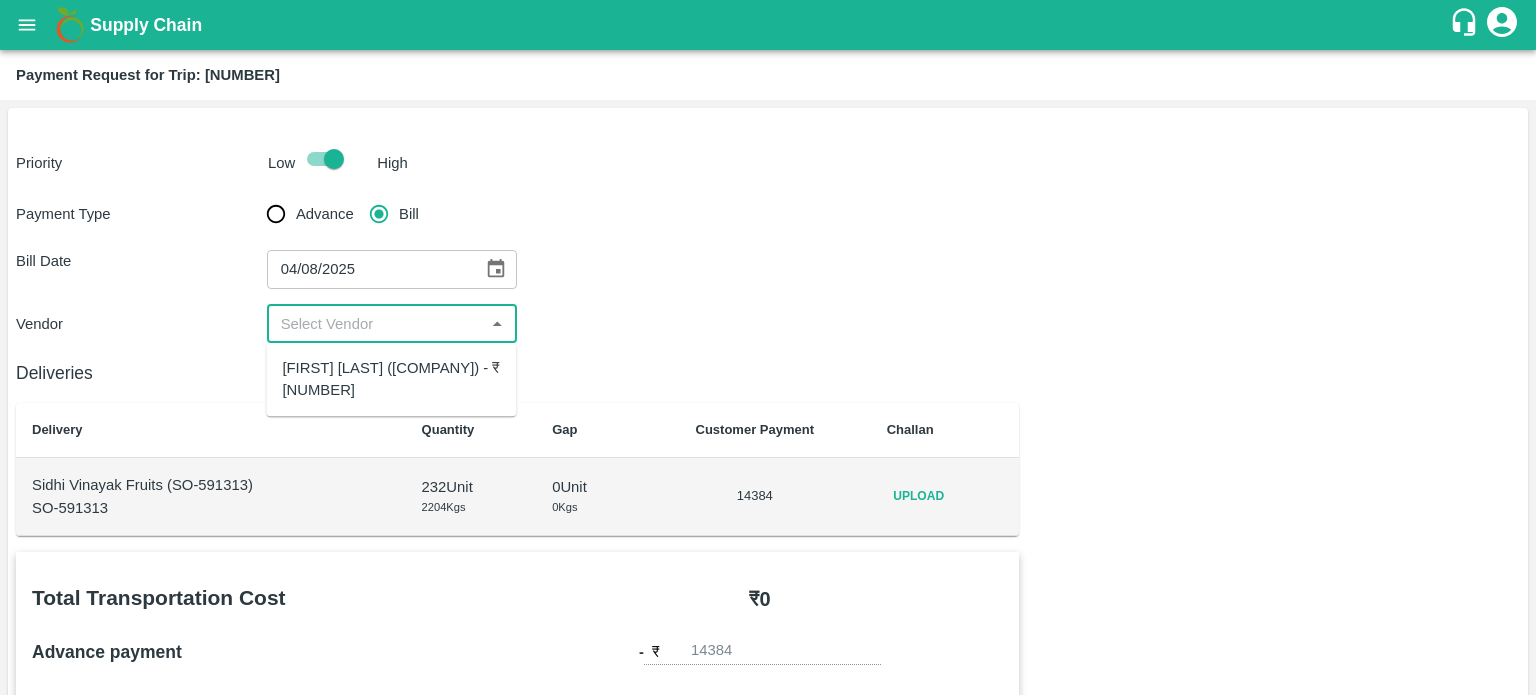 click on "Suraj Kumar Yadav (New Alpha Roadways) - ₹14384" at bounding box center [391, 379] 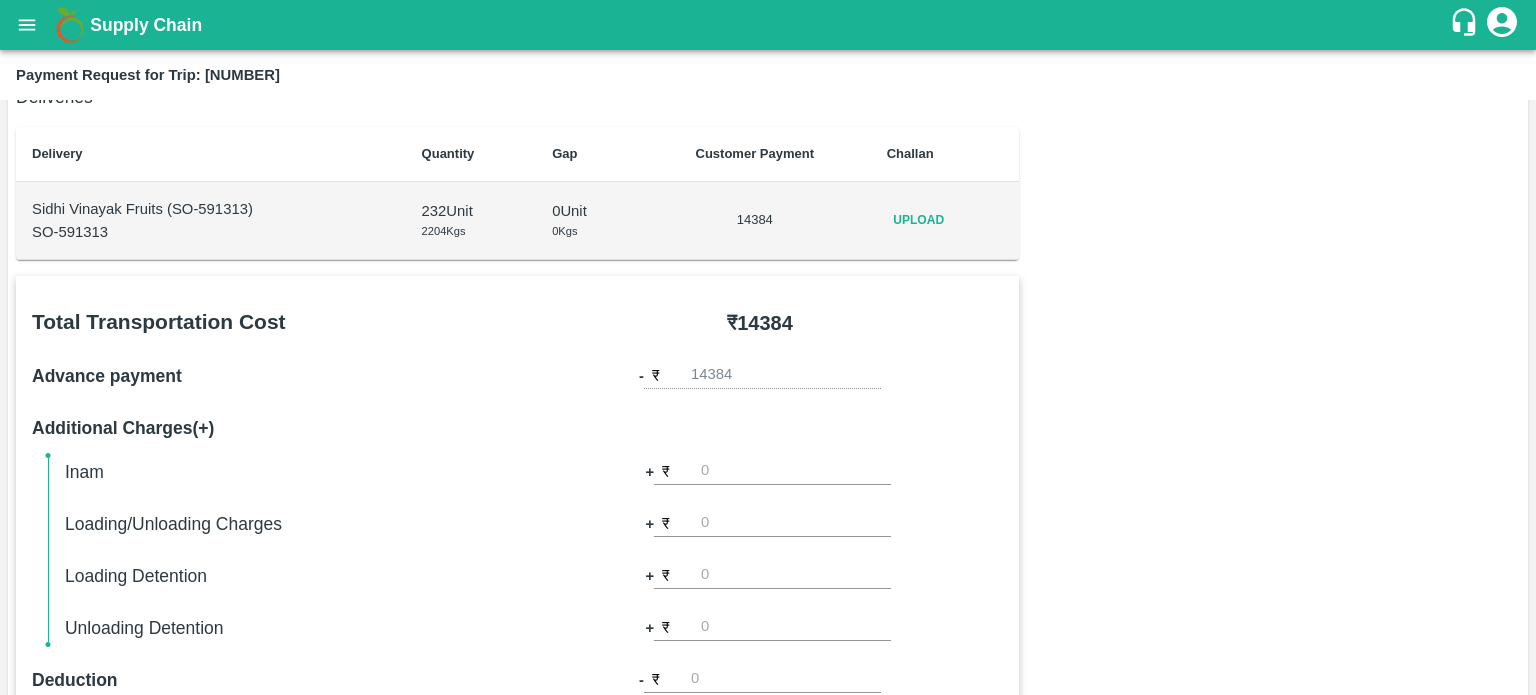 scroll, scrollTop: 271, scrollLeft: 0, axis: vertical 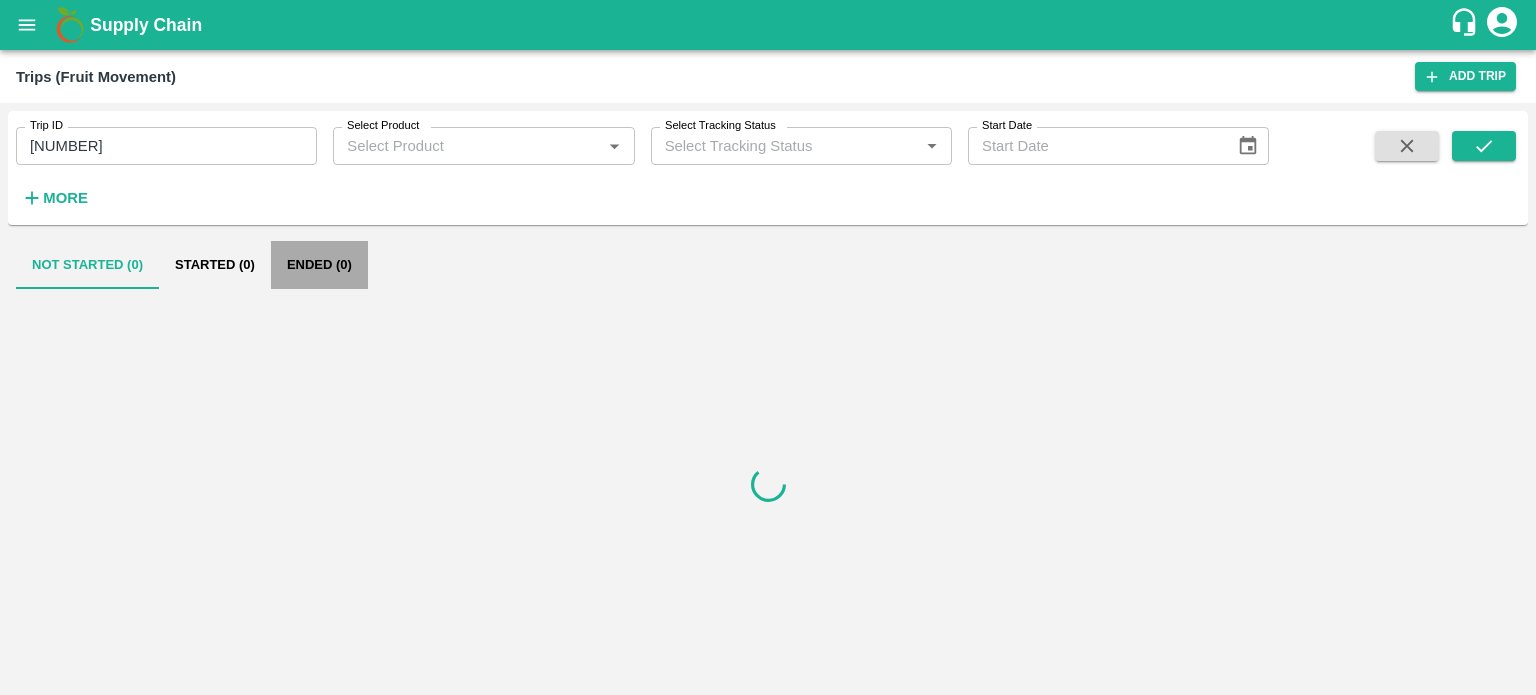 click on "Ended (0)" at bounding box center (319, 265) 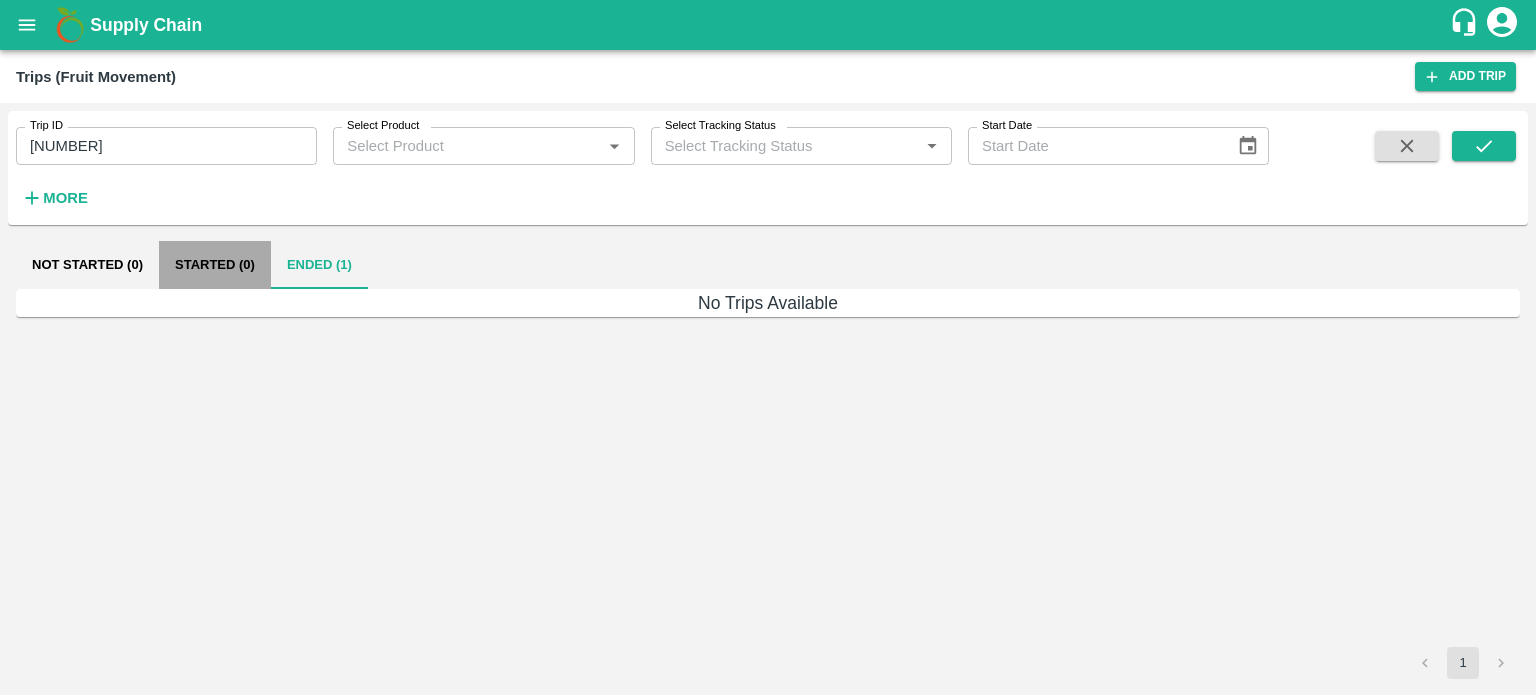 click on "Started (0)" at bounding box center [215, 265] 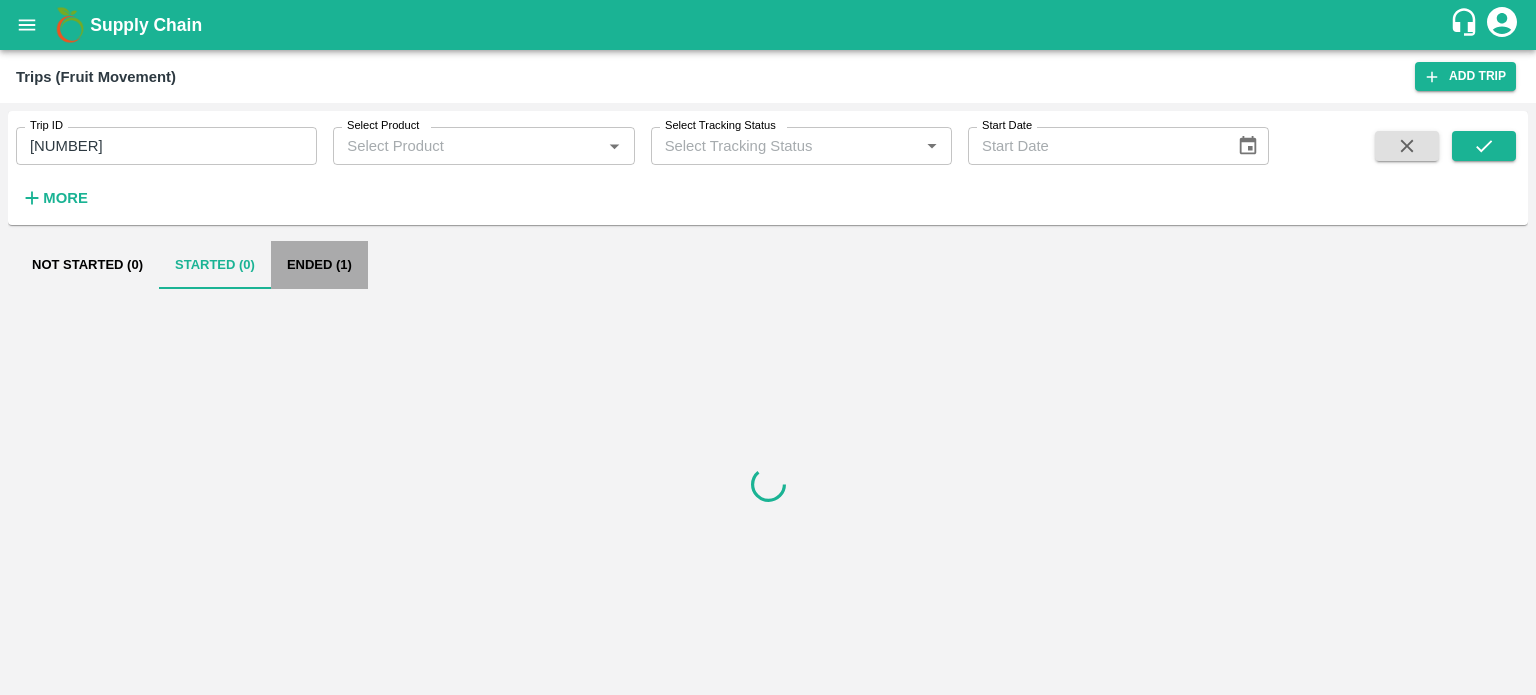 click on "Ended (1)" at bounding box center [319, 265] 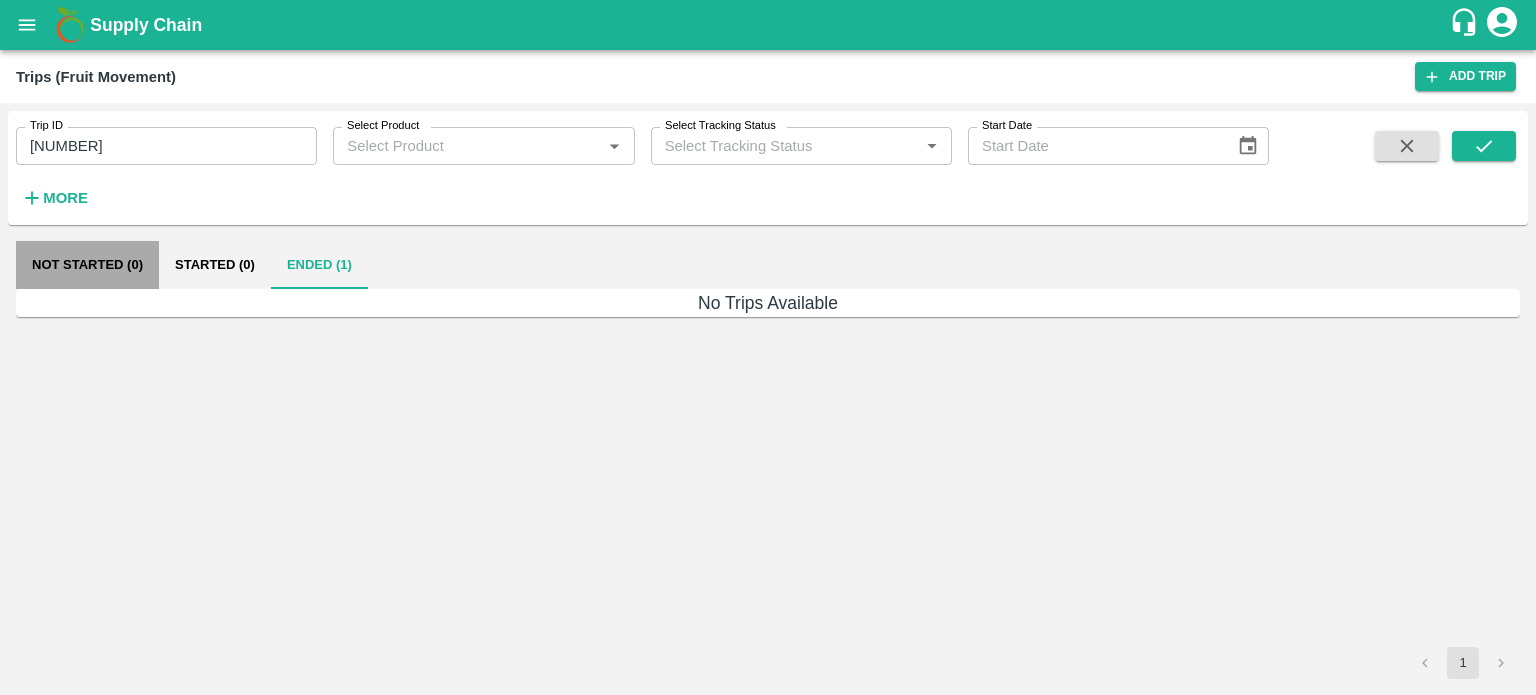 click on "Not Started (0)" at bounding box center [87, 265] 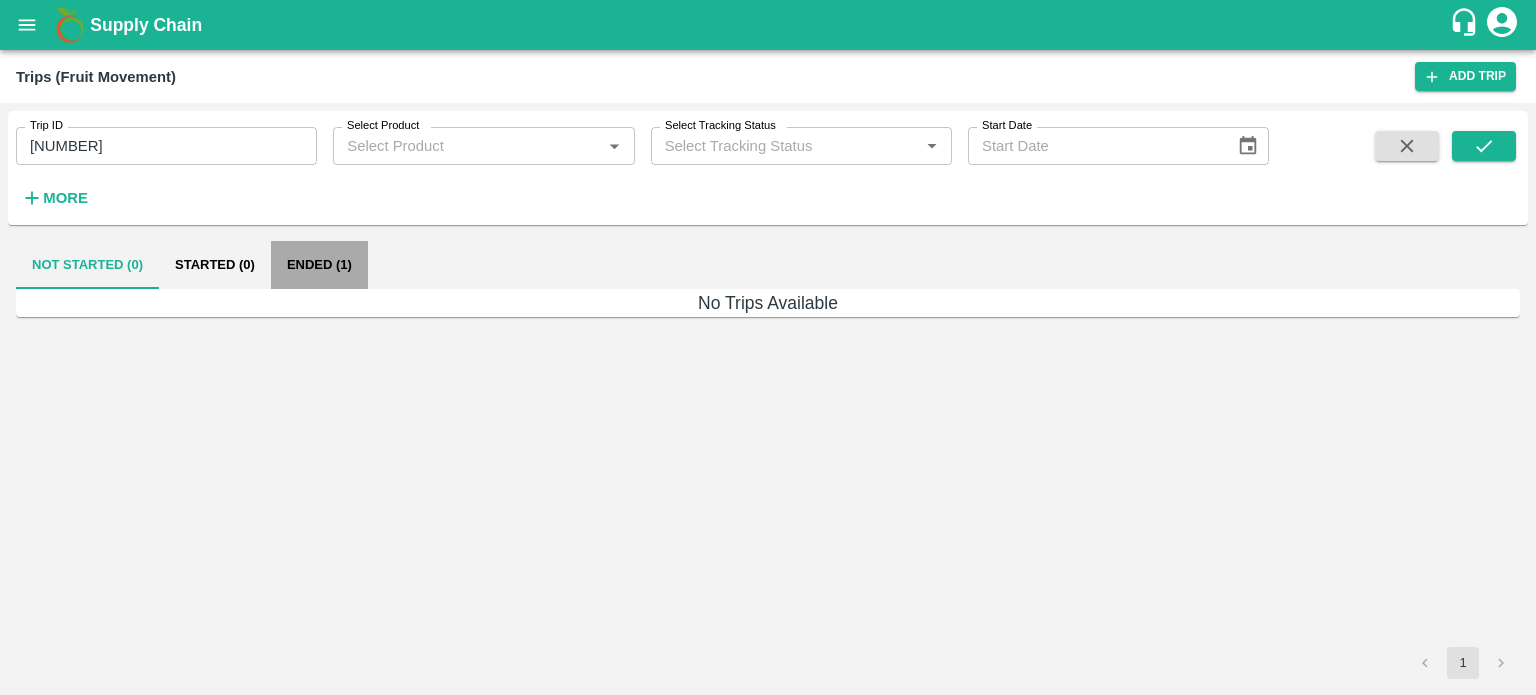 click on "Ended (1)" at bounding box center [319, 265] 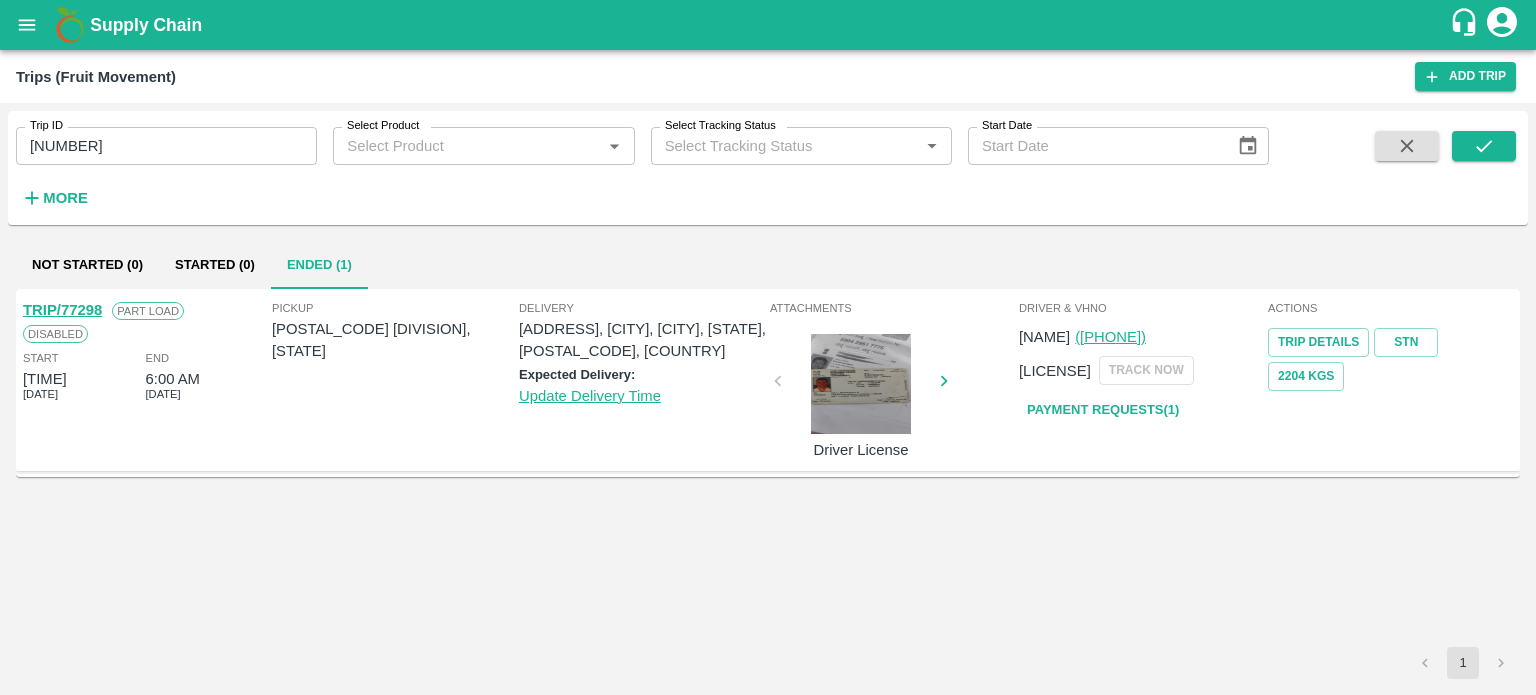 type 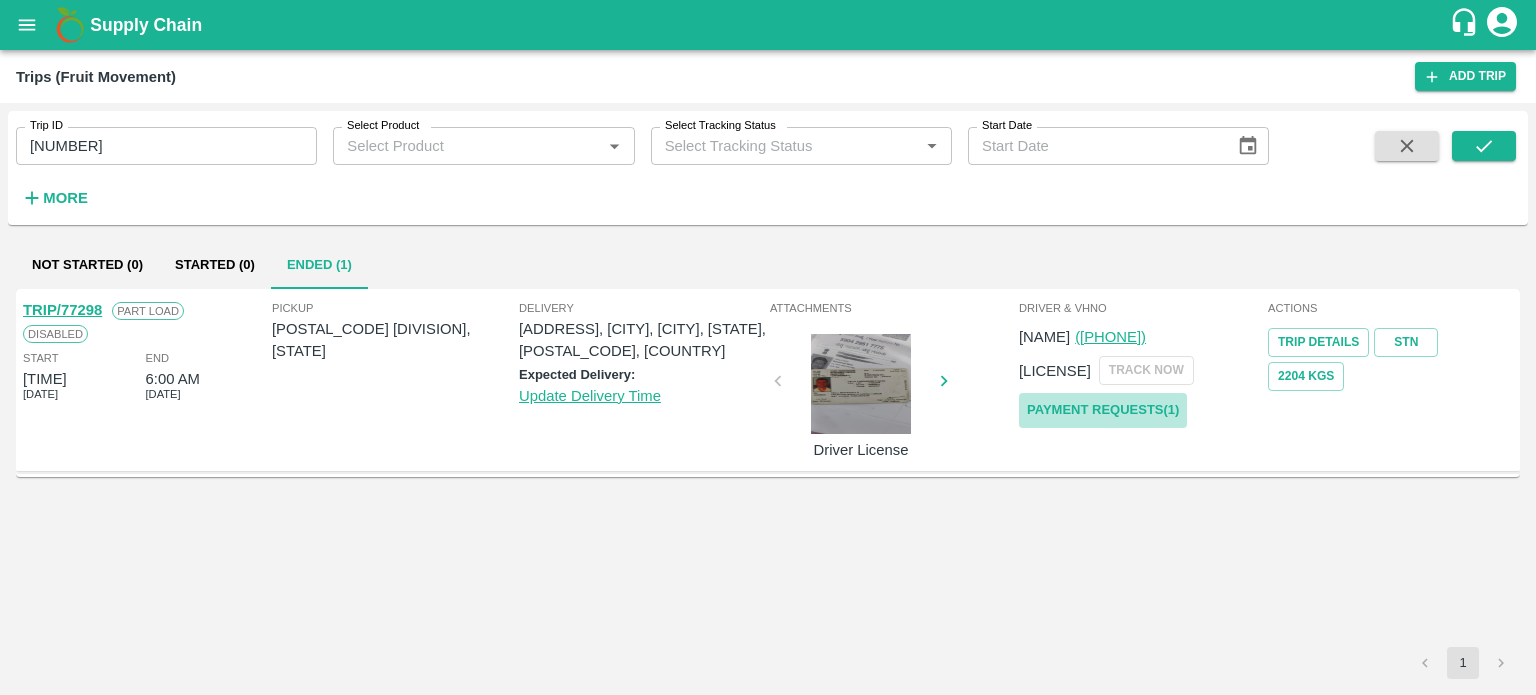 click on "Payment Requests( 1 )" at bounding box center (1103, 410) 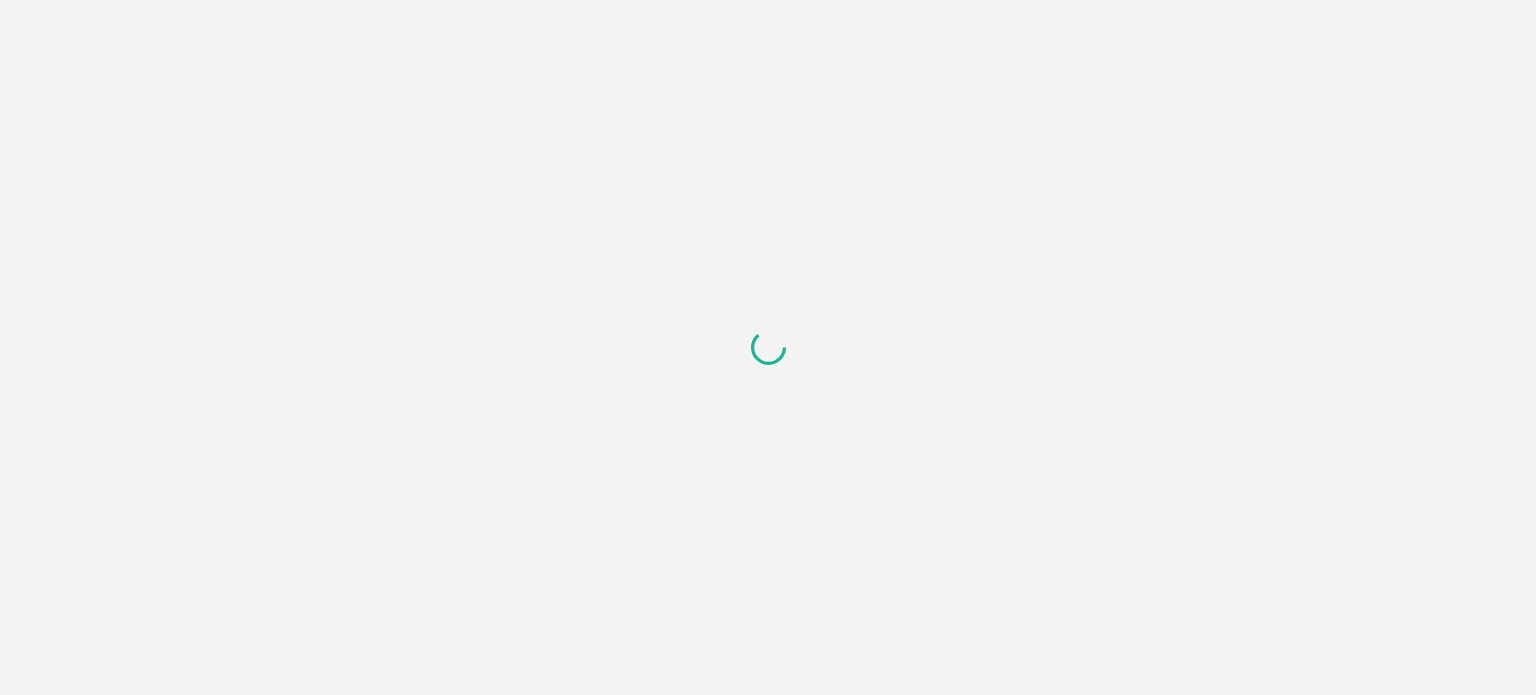 scroll, scrollTop: 0, scrollLeft: 0, axis: both 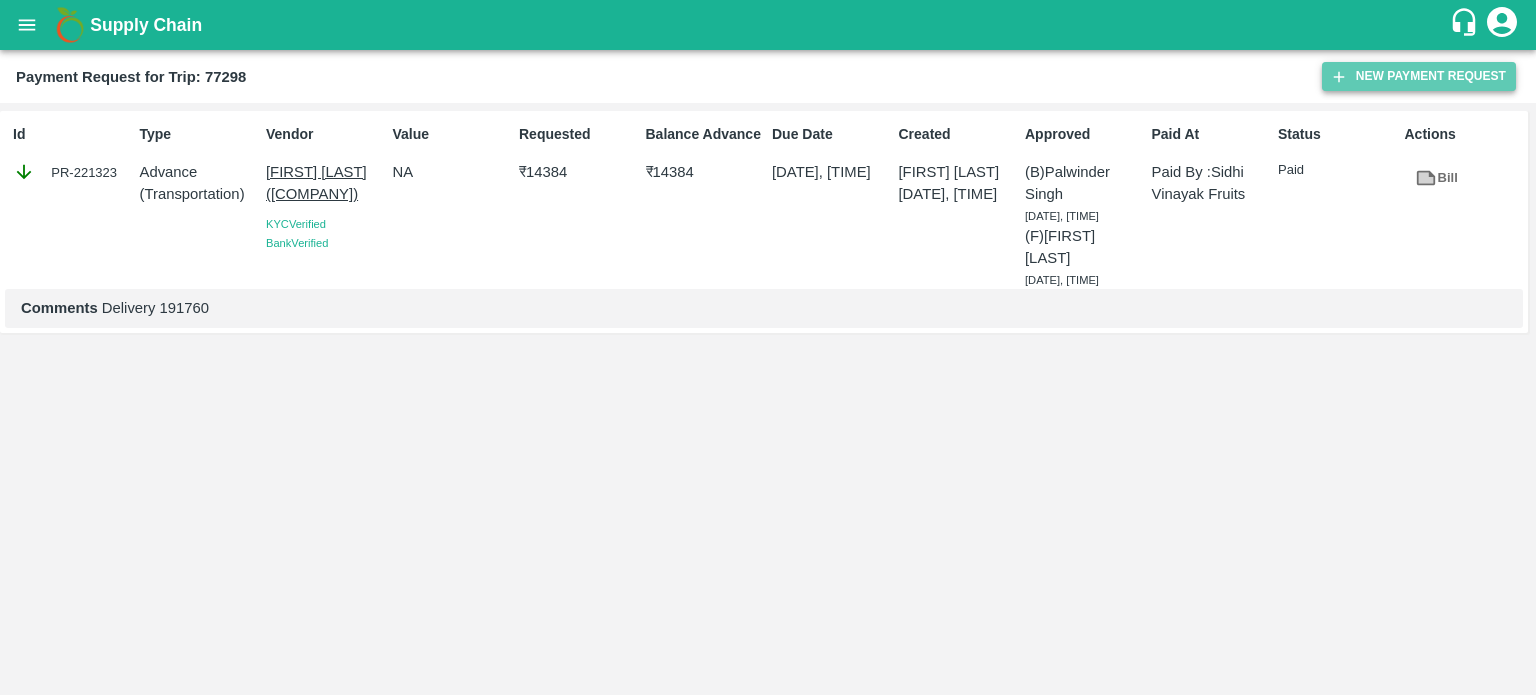 click on "New Payment Request" at bounding box center [1419, 76] 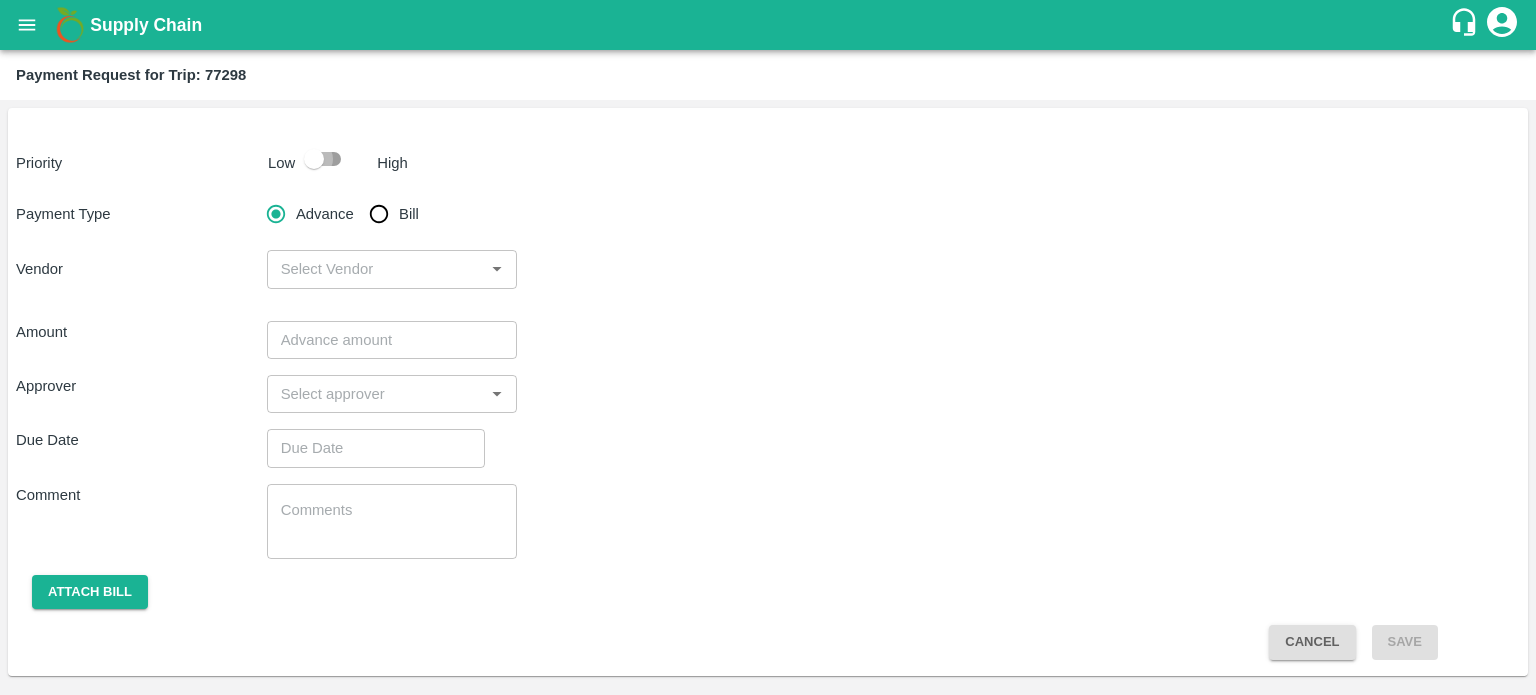 click at bounding box center [314, 159] 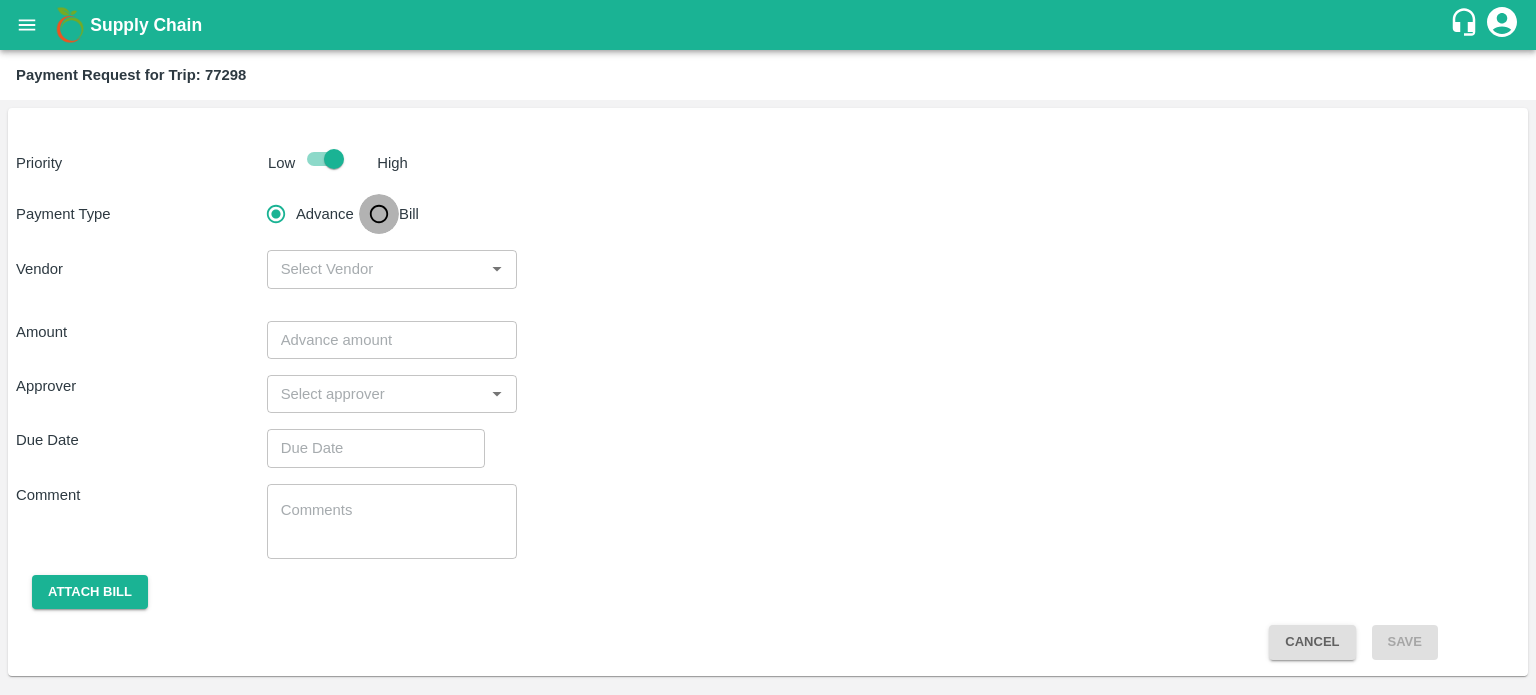 click on "Bill" at bounding box center [379, 214] 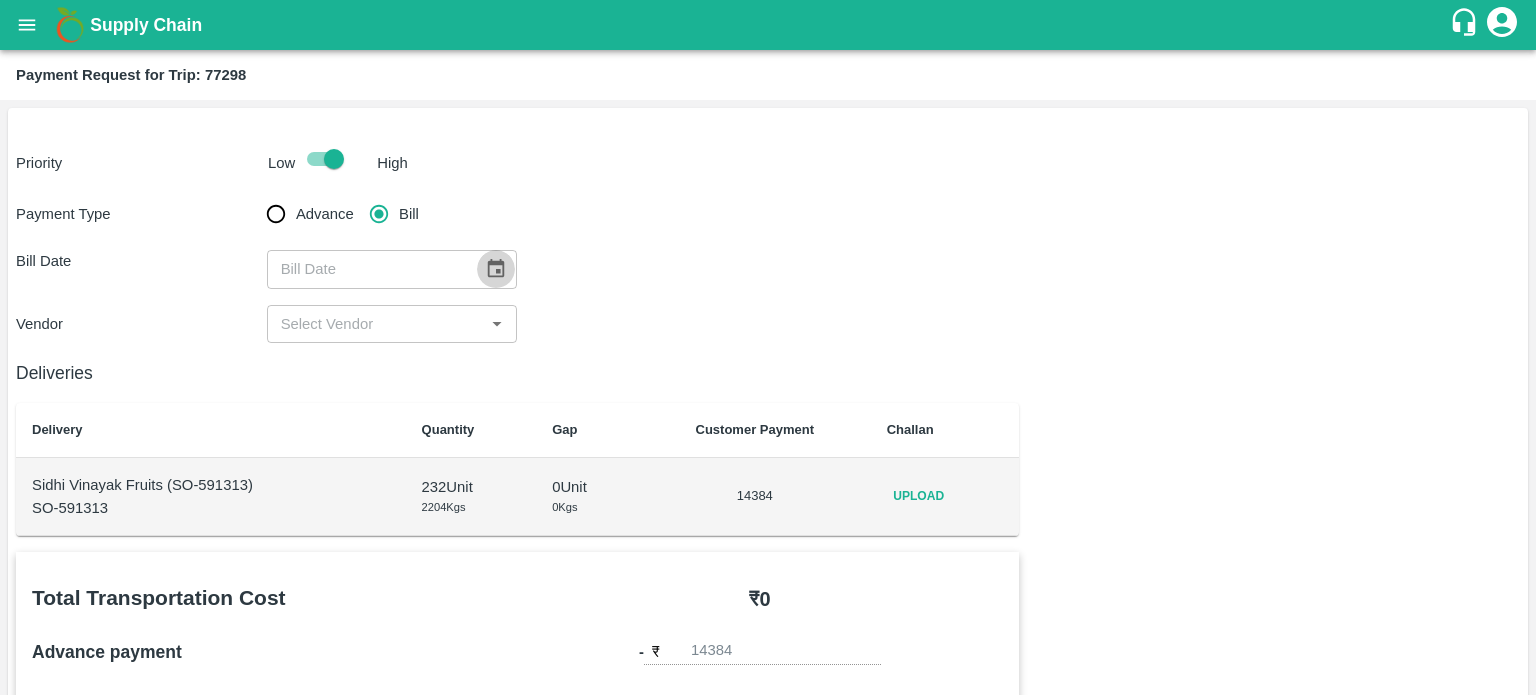 click 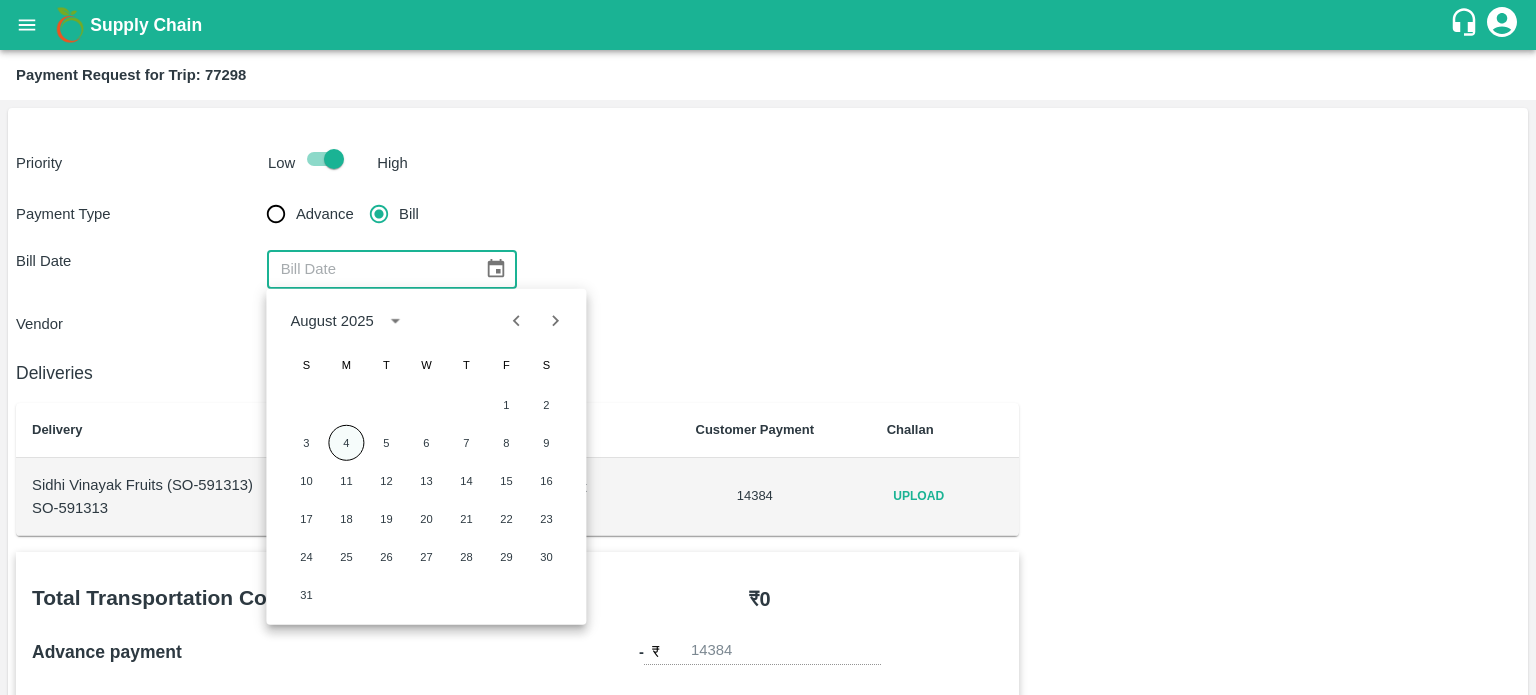 click on "4" at bounding box center (346, 443) 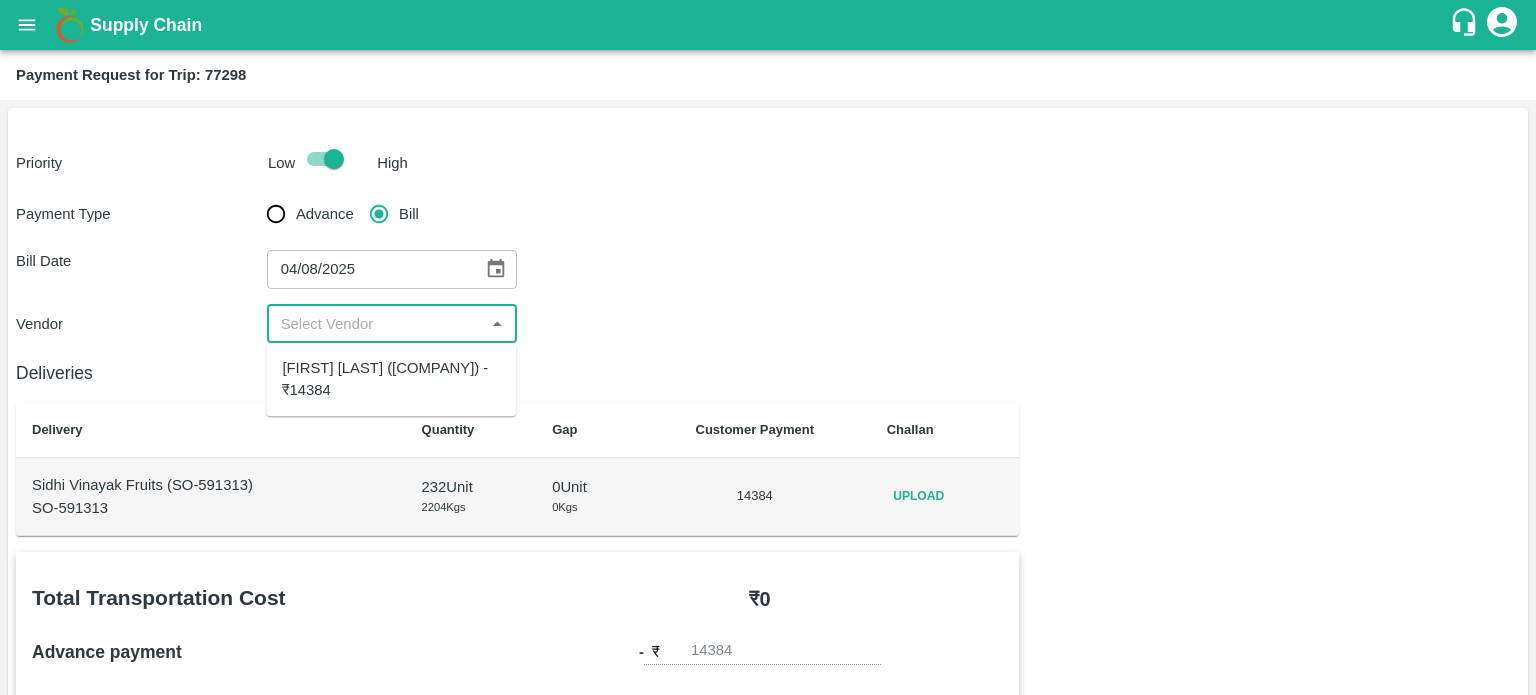 click at bounding box center [376, 324] 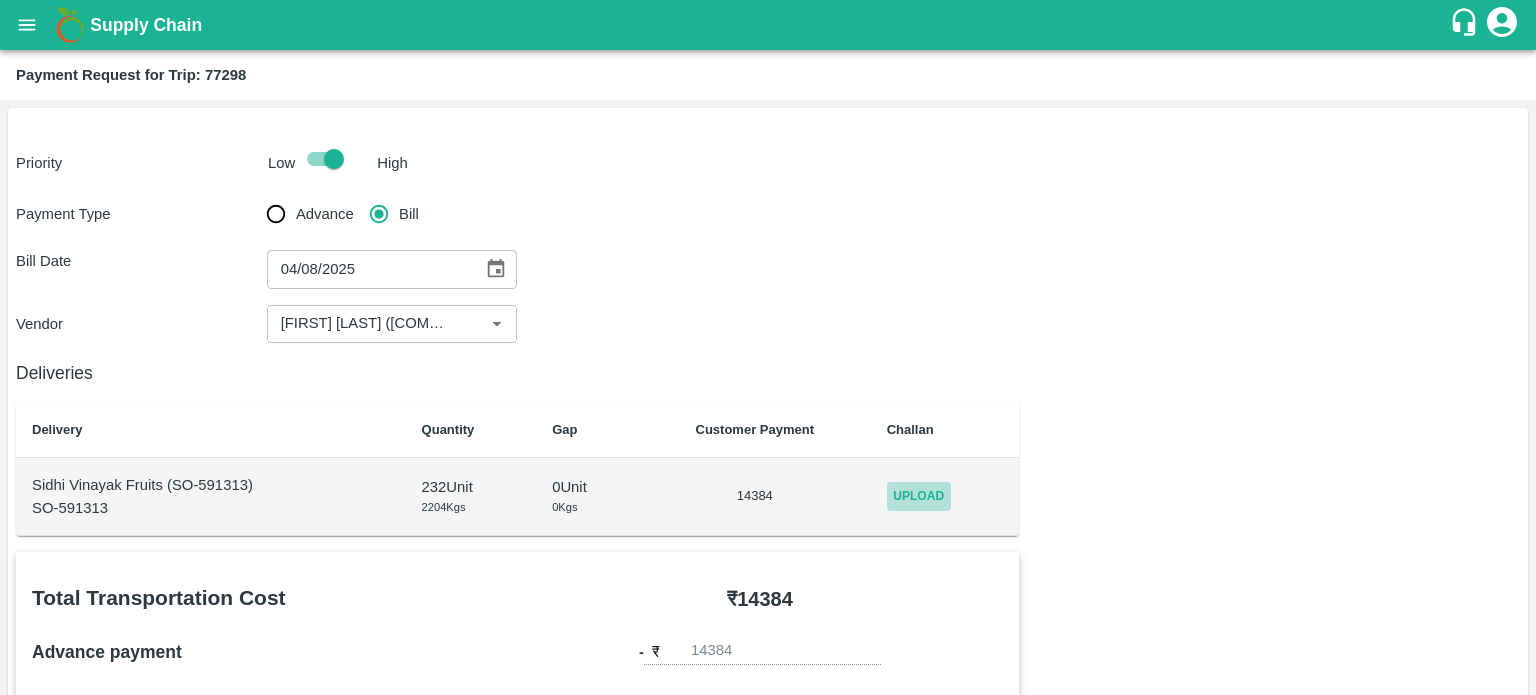 click on "Upload" at bounding box center (919, 496) 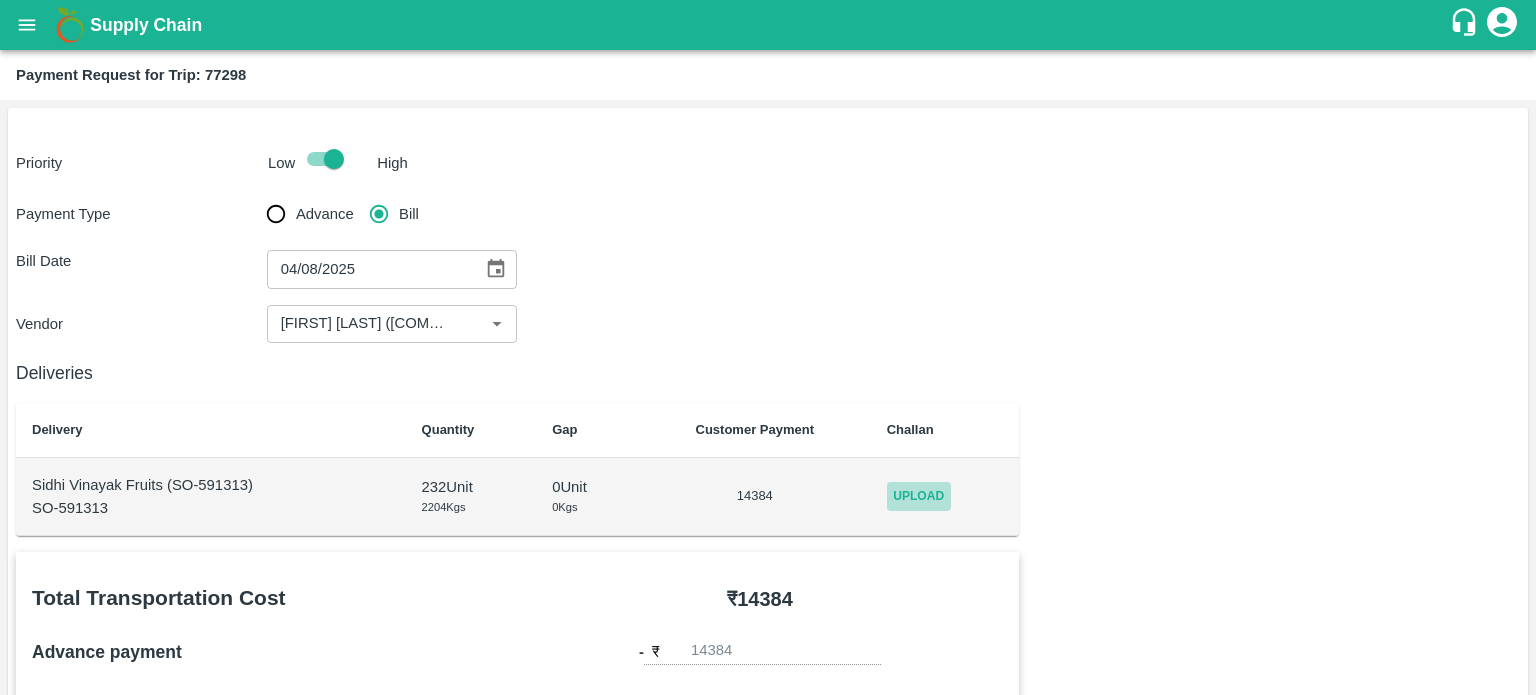 click on "Upload" at bounding box center [0, 0] 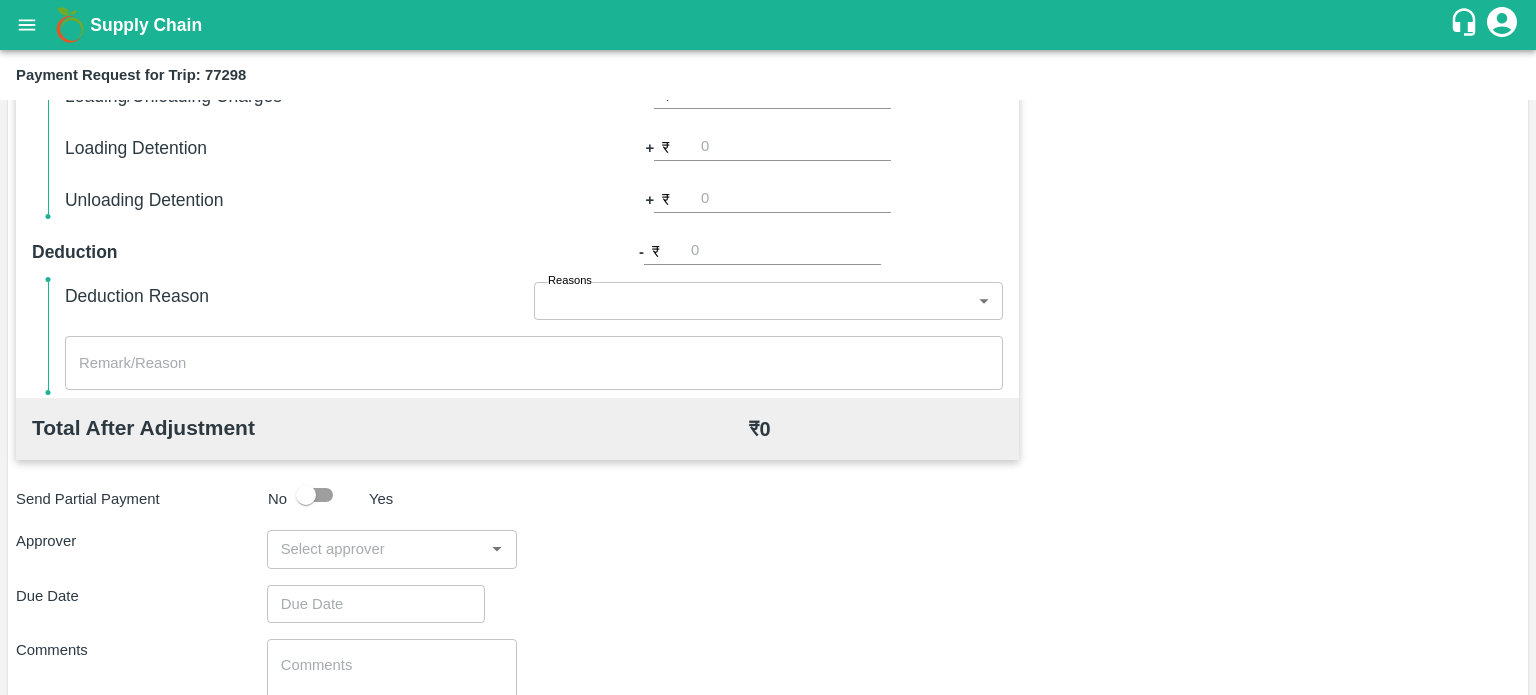 scroll, scrollTop: 704, scrollLeft: 0, axis: vertical 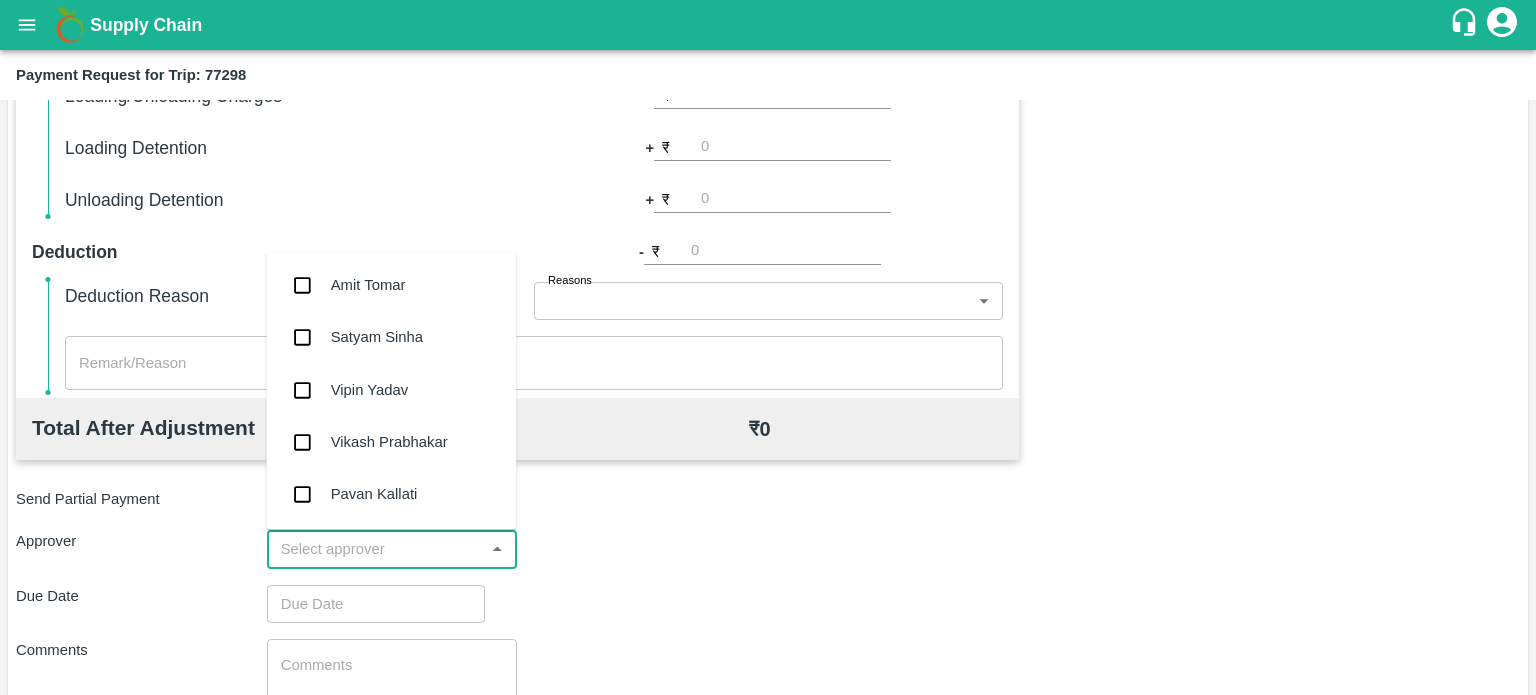 click at bounding box center [376, 549] 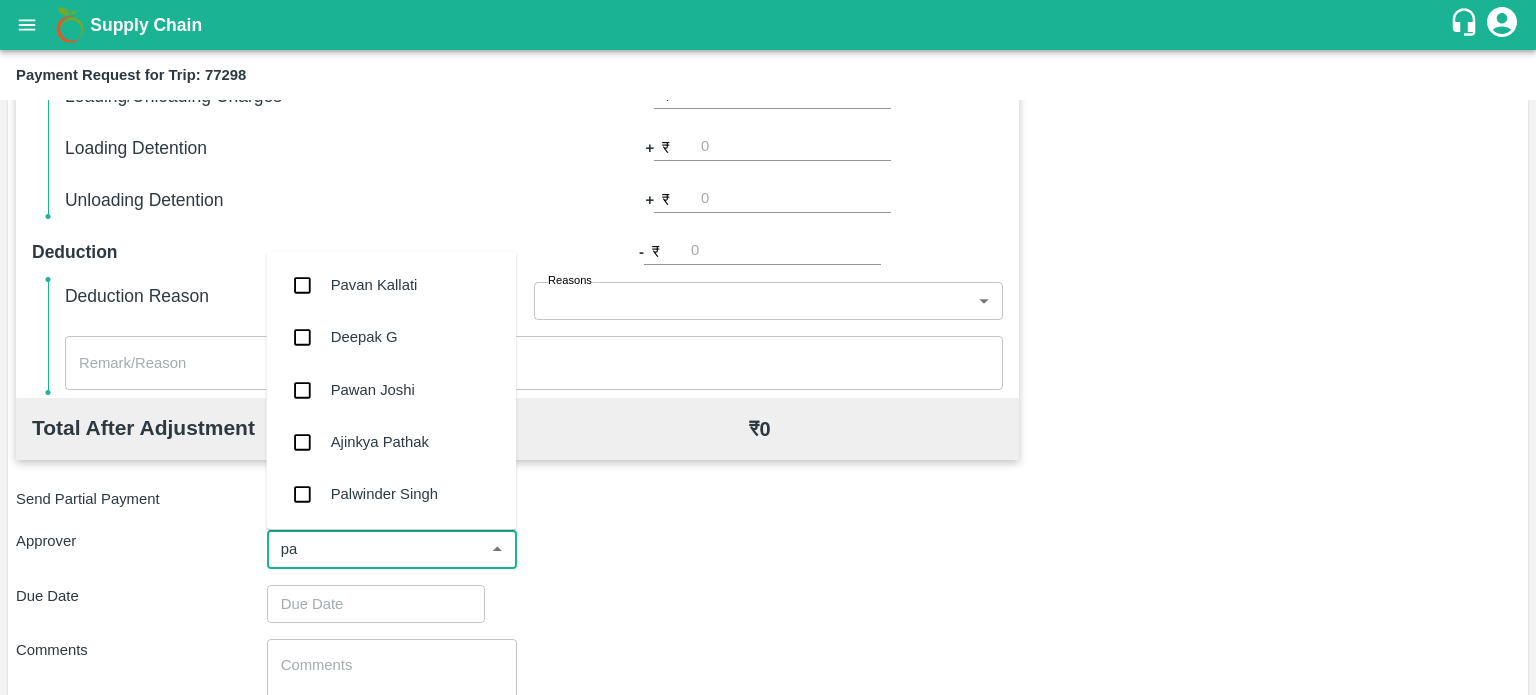 type on "pal" 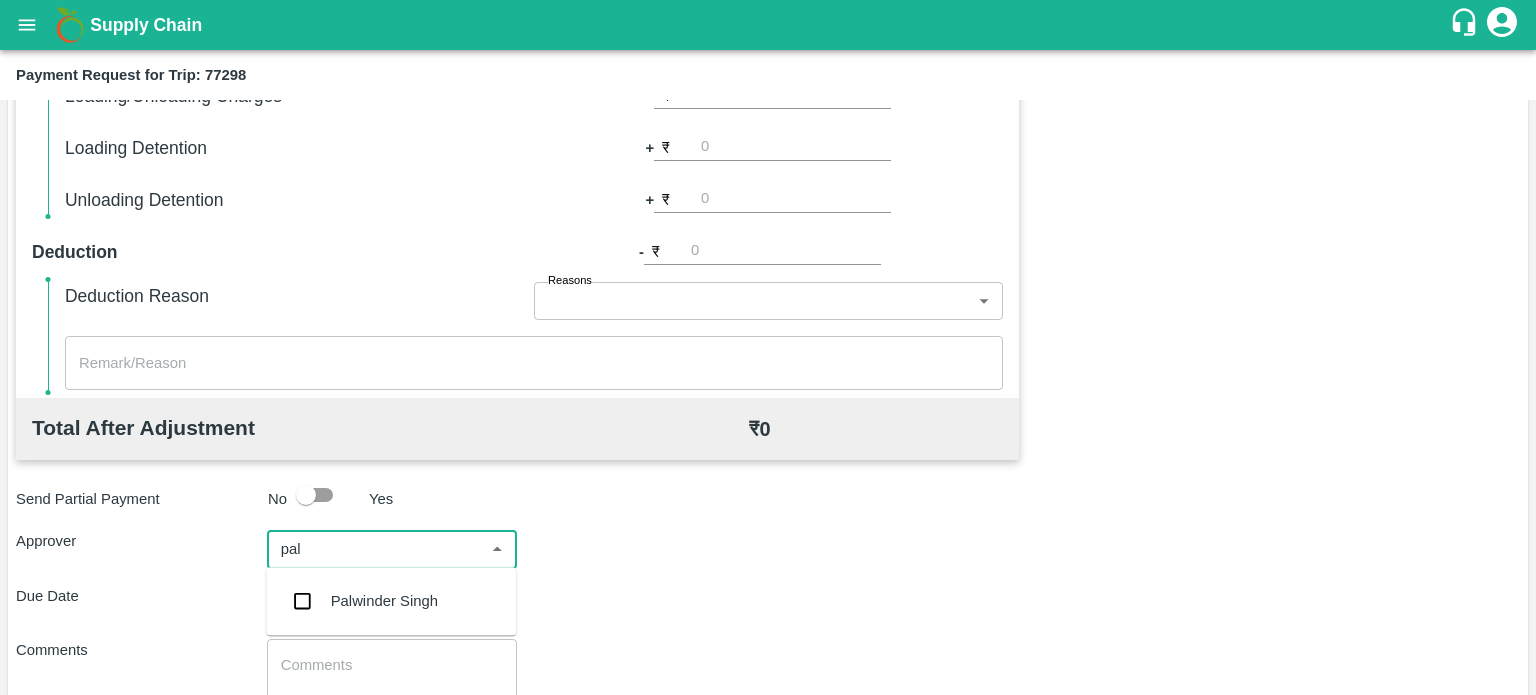 click on "Palwinder Singh" at bounding box center [384, 601] 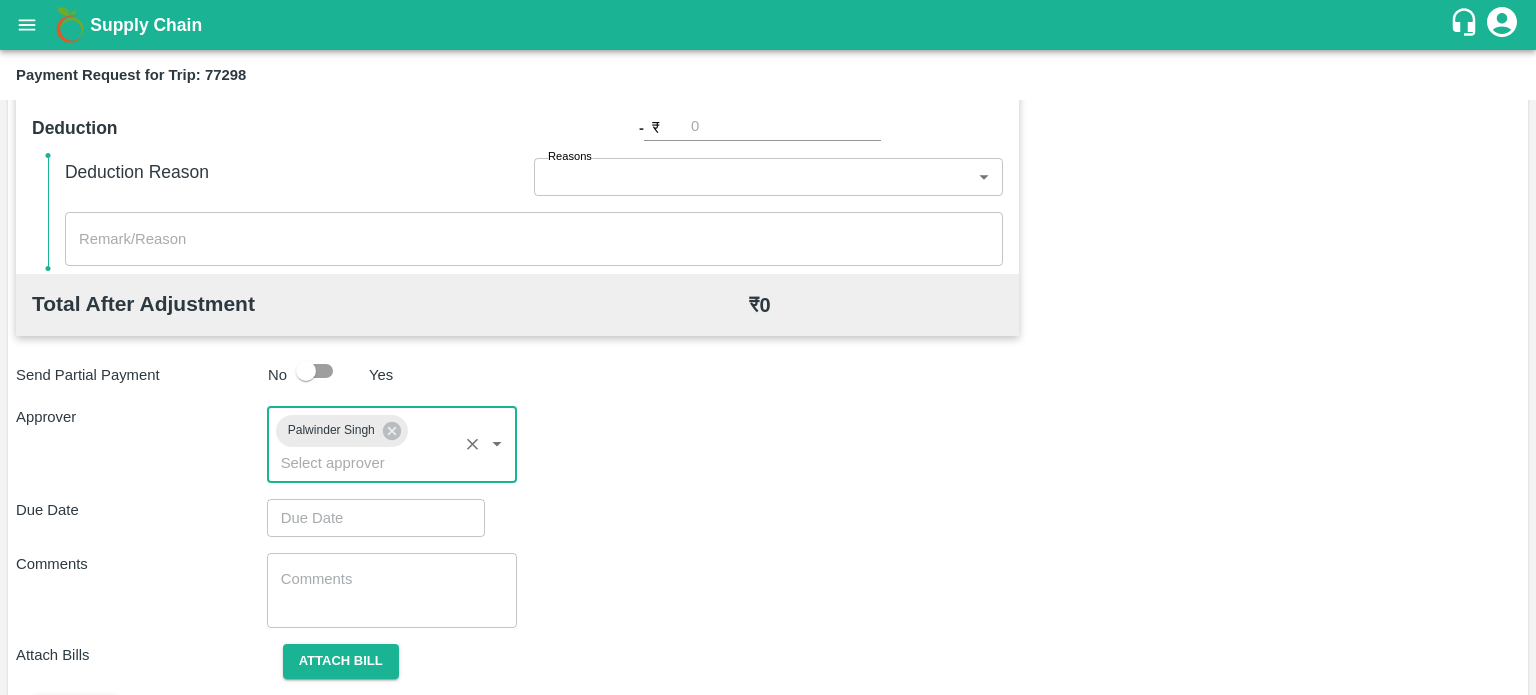 scroll, scrollTop: 832, scrollLeft: 0, axis: vertical 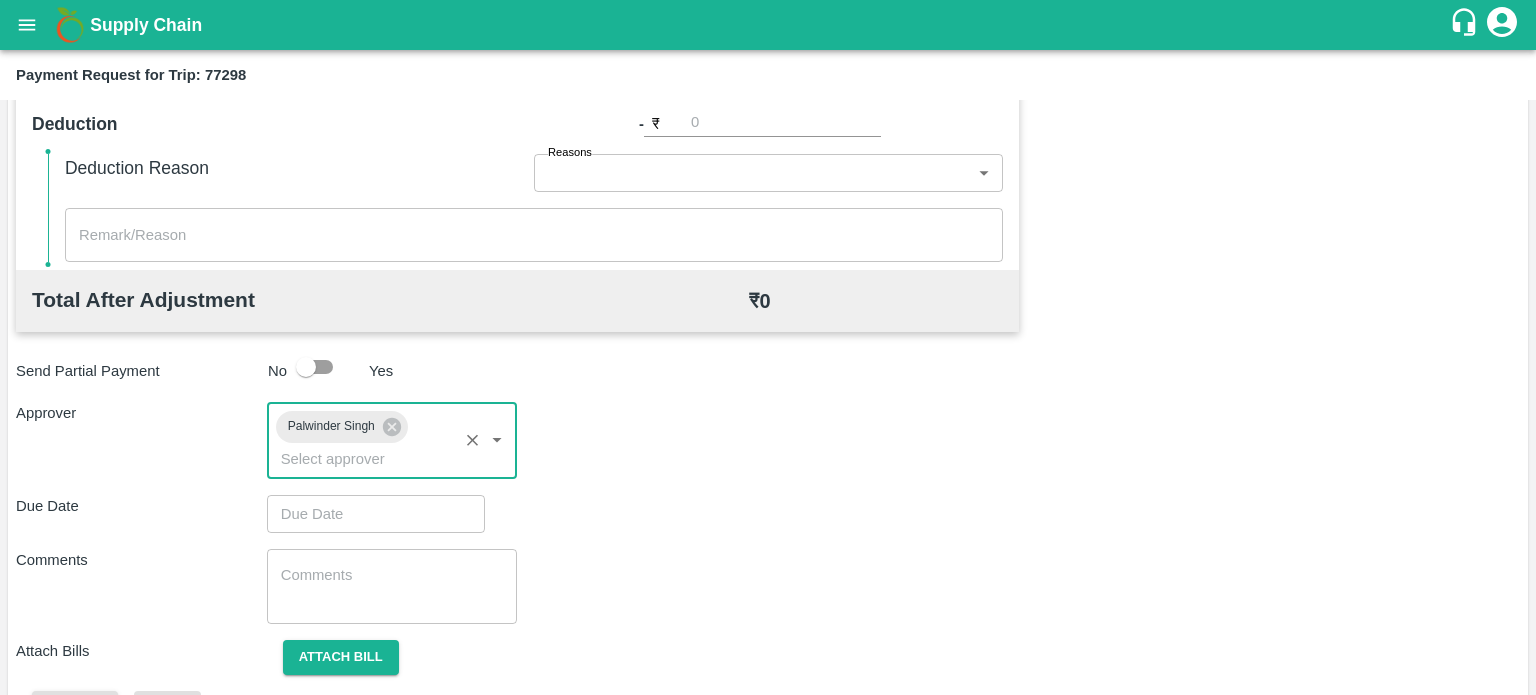 type on "DD/MM/YYYY hh:mm aa" 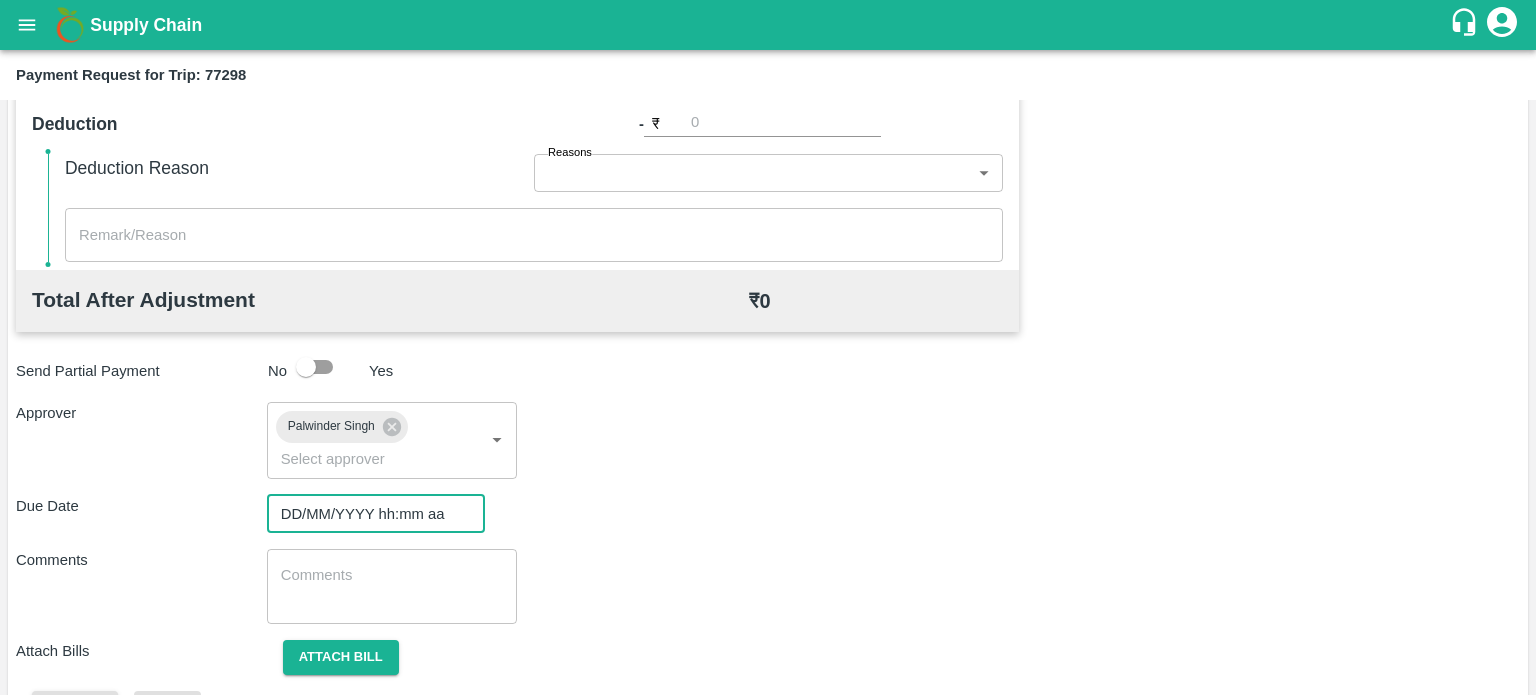 click on "DD/MM/YYYY hh:mm aa" at bounding box center [369, 514] 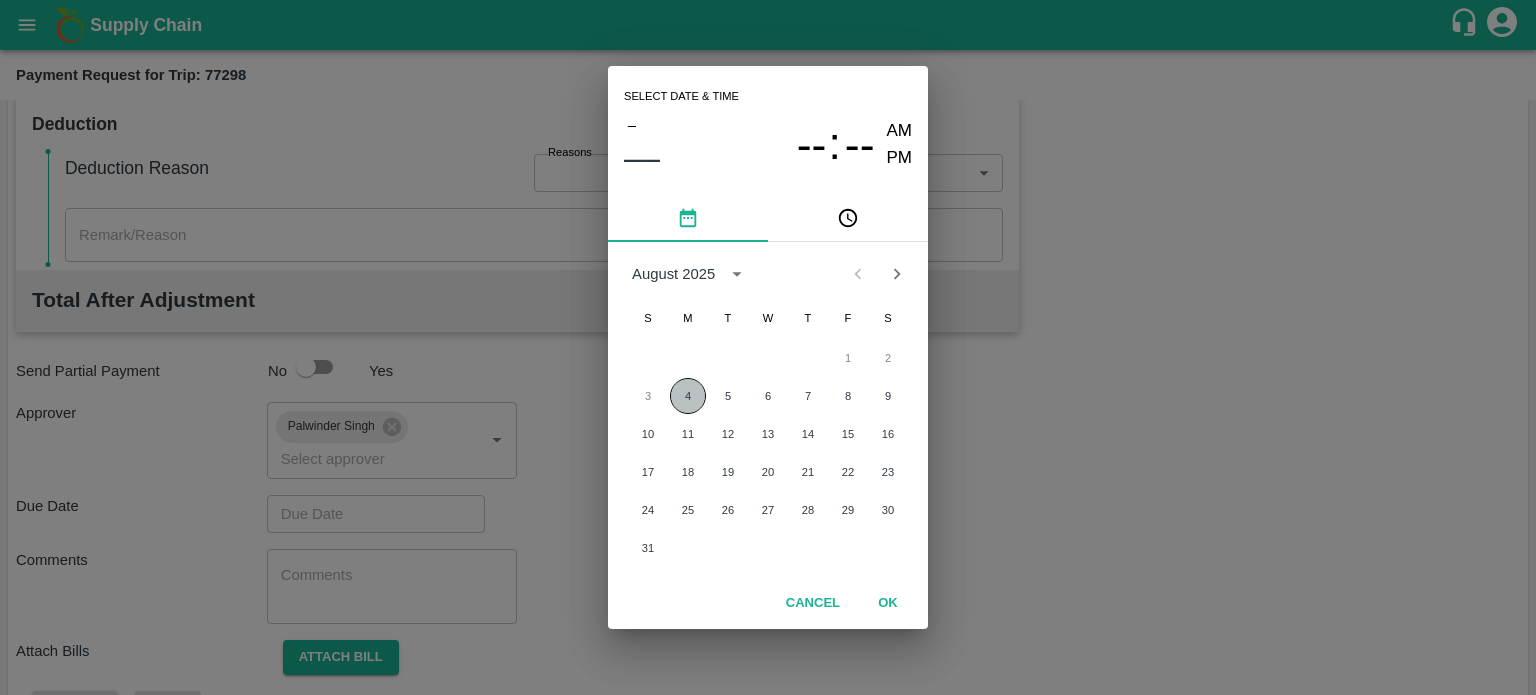 click on "4" at bounding box center (688, 396) 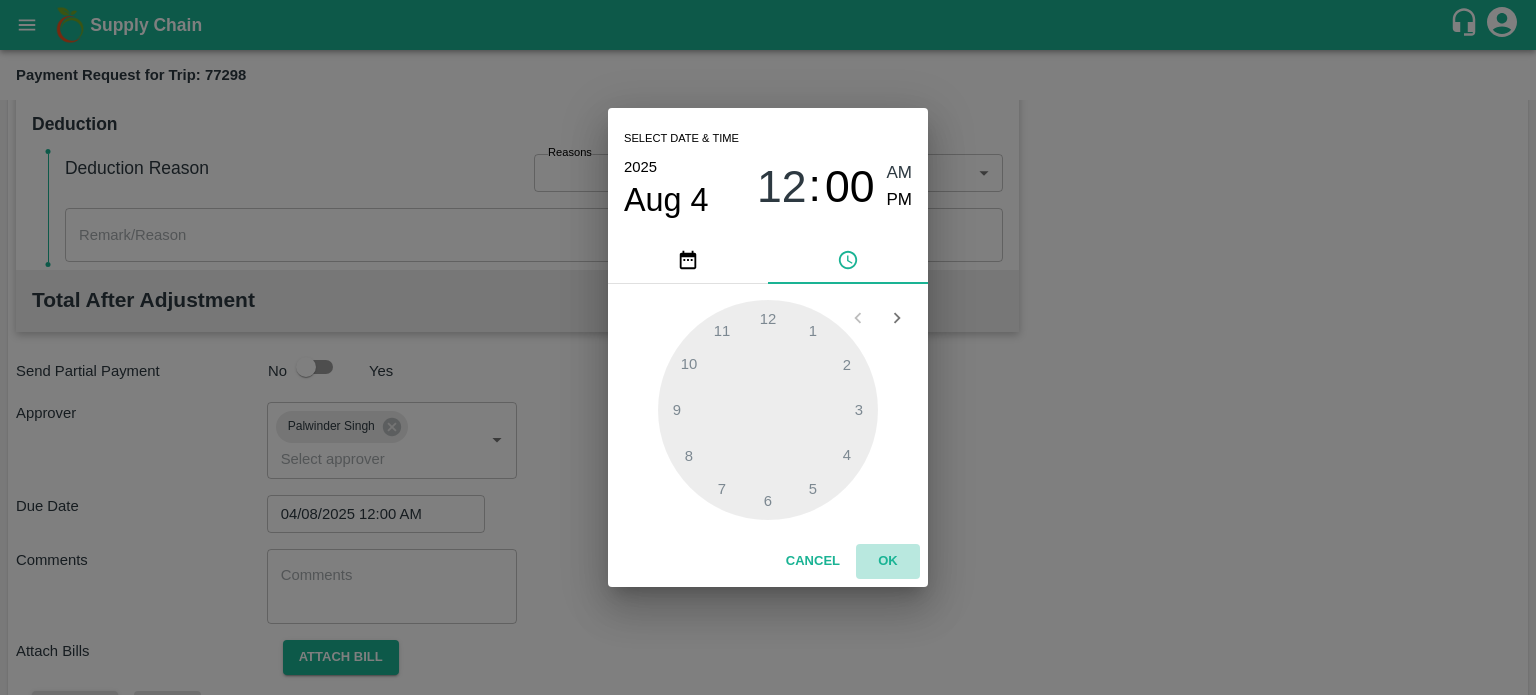 click on "OK" at bounding box center [888, 561] 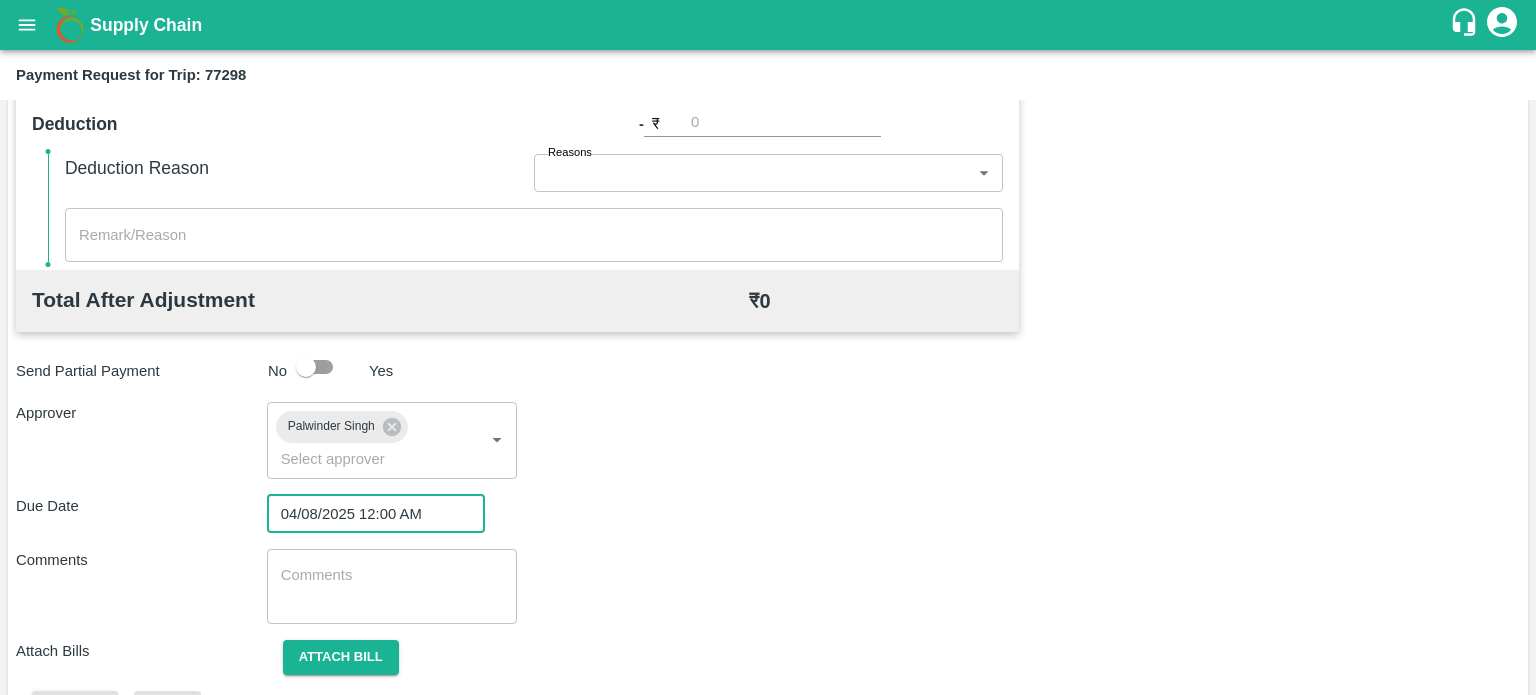 scroll, scrollTop: 885, scrollLeft: 0, axis: vertical 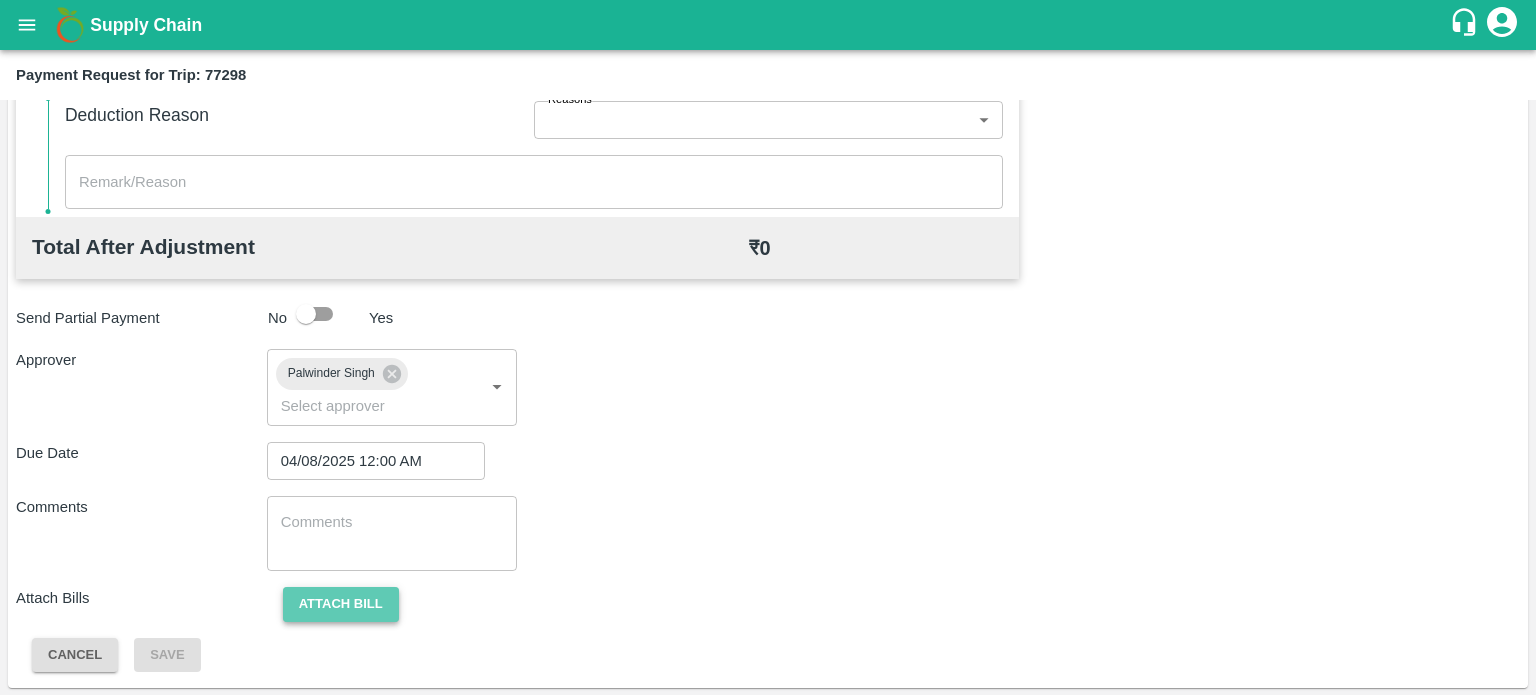 click on "Attach bill" at bounding box center (341, 604) 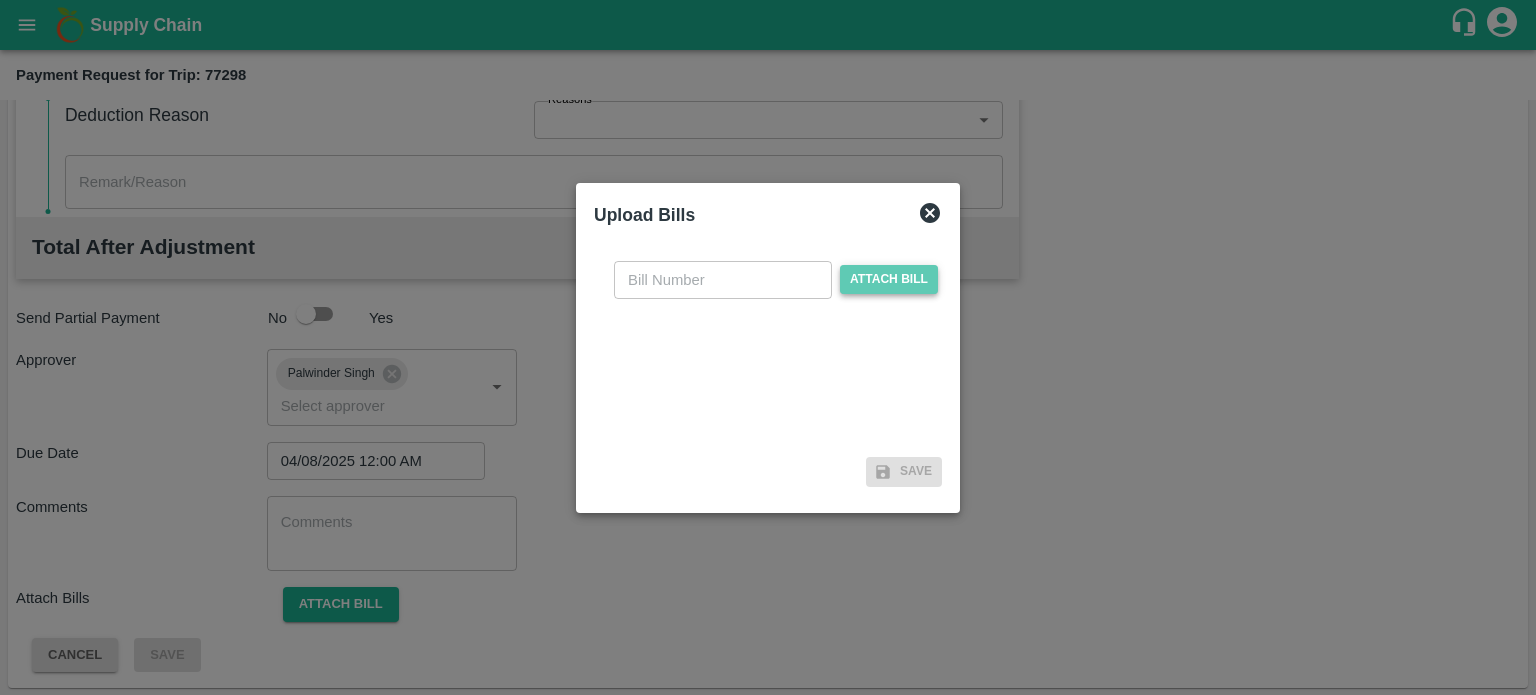 click on "Attach bill" at bounding box center (889, 279) 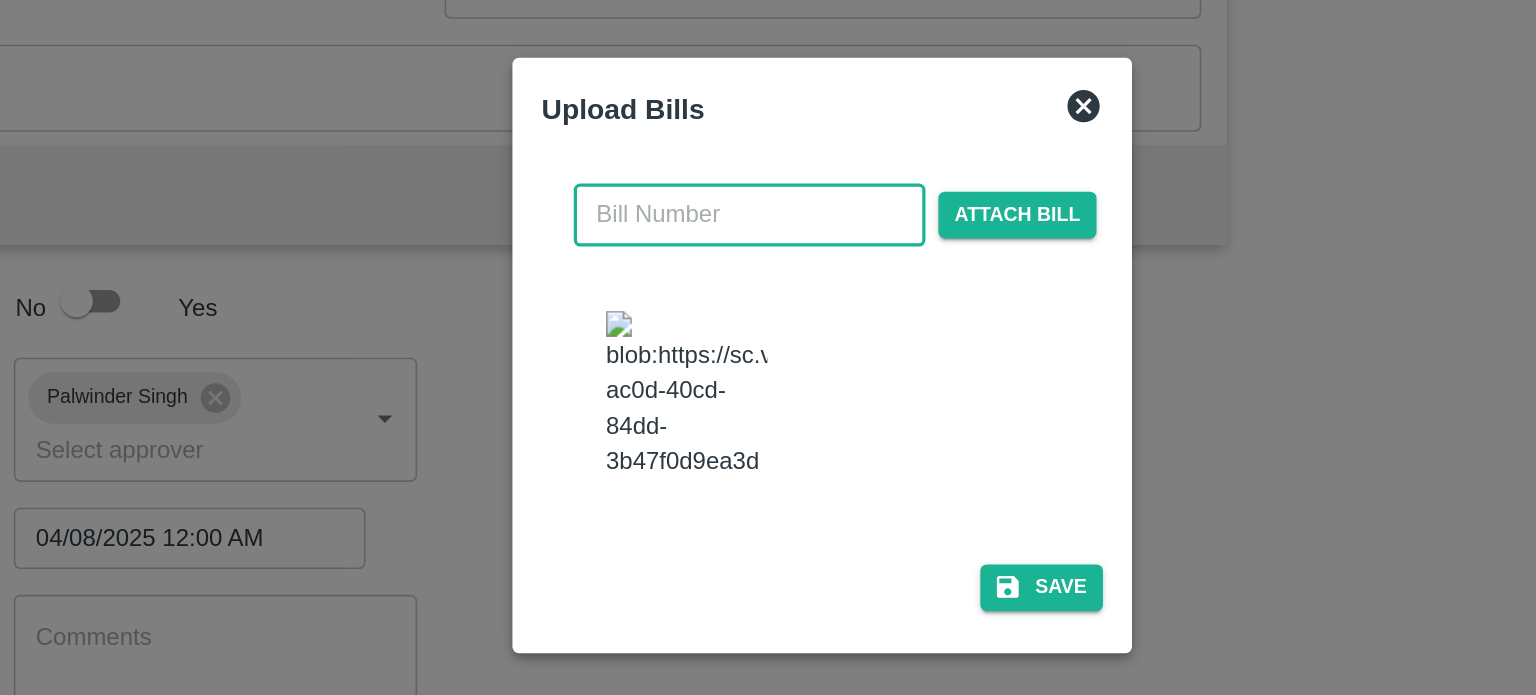 click at bounding box center (723, 260) 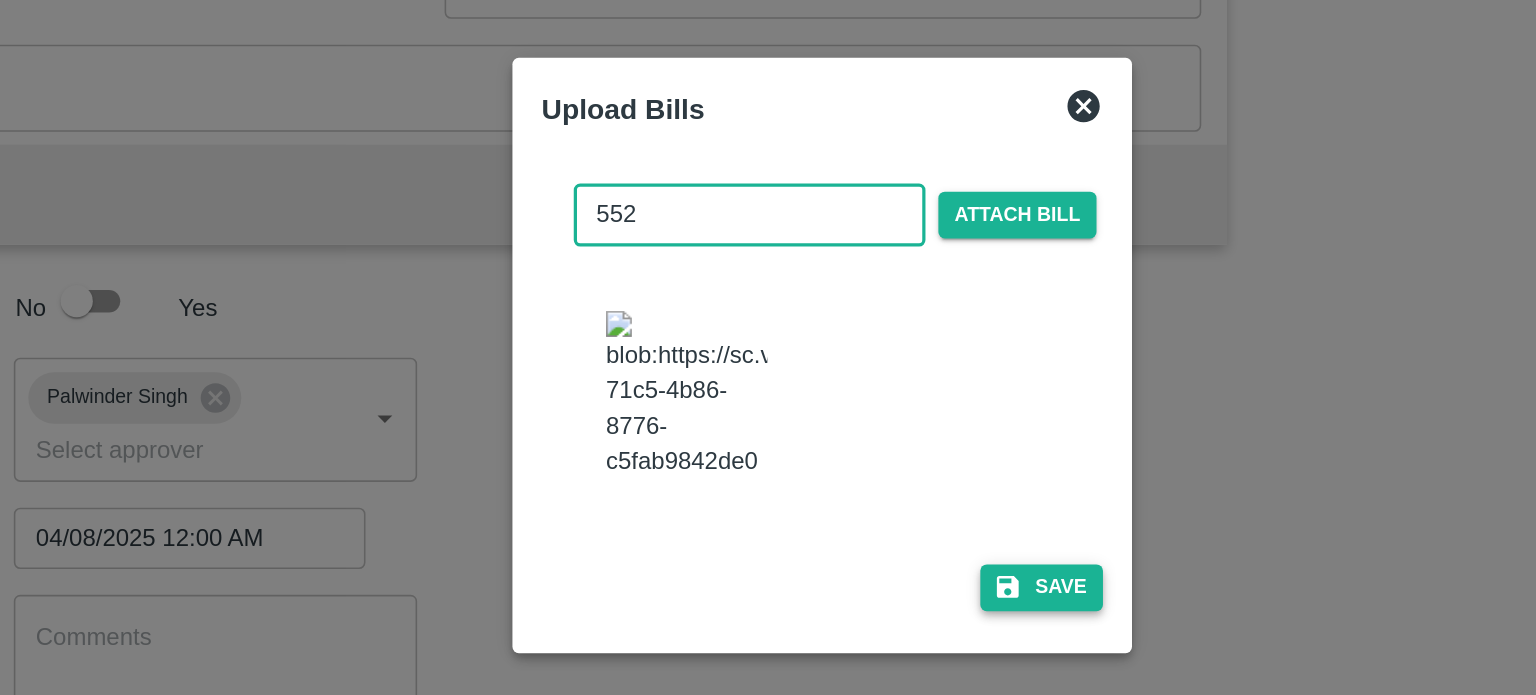 type on "552" 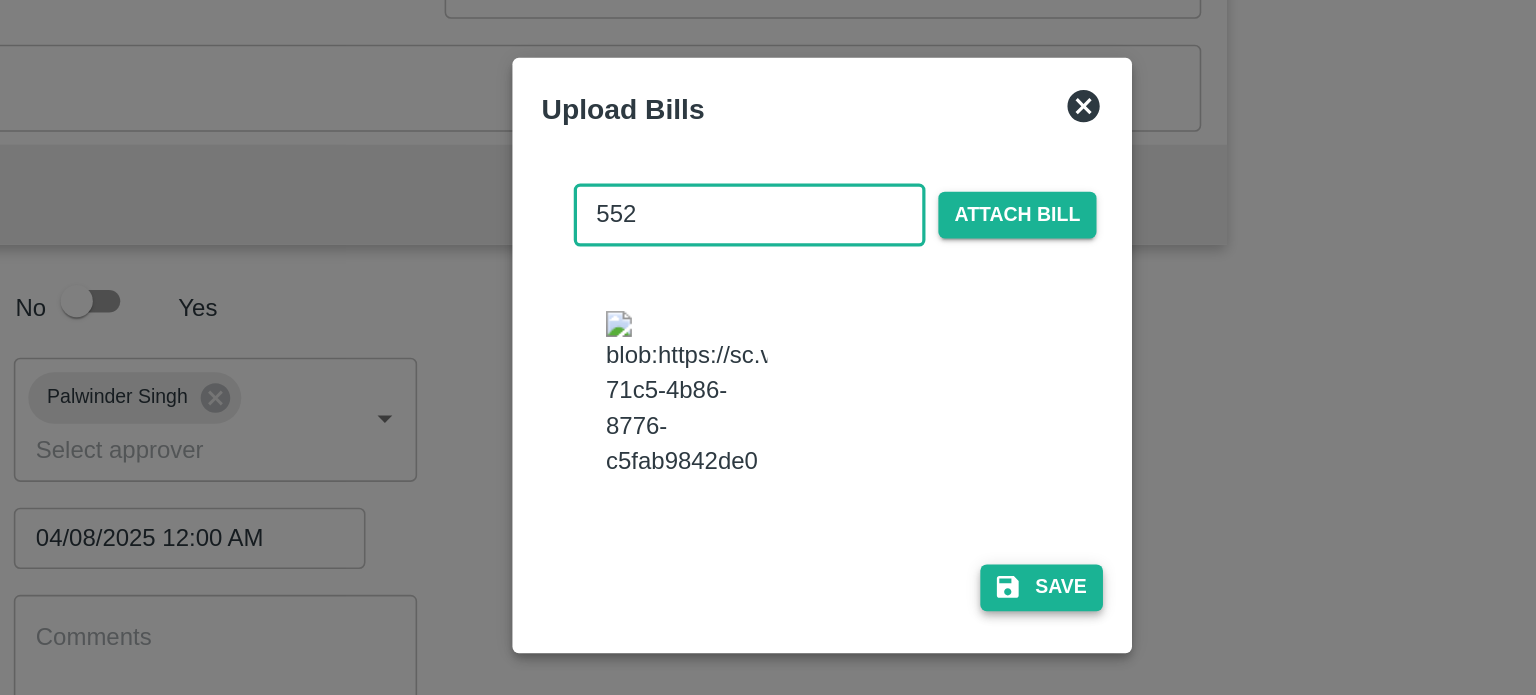 click on "Save" at bounding box center [904, 491] 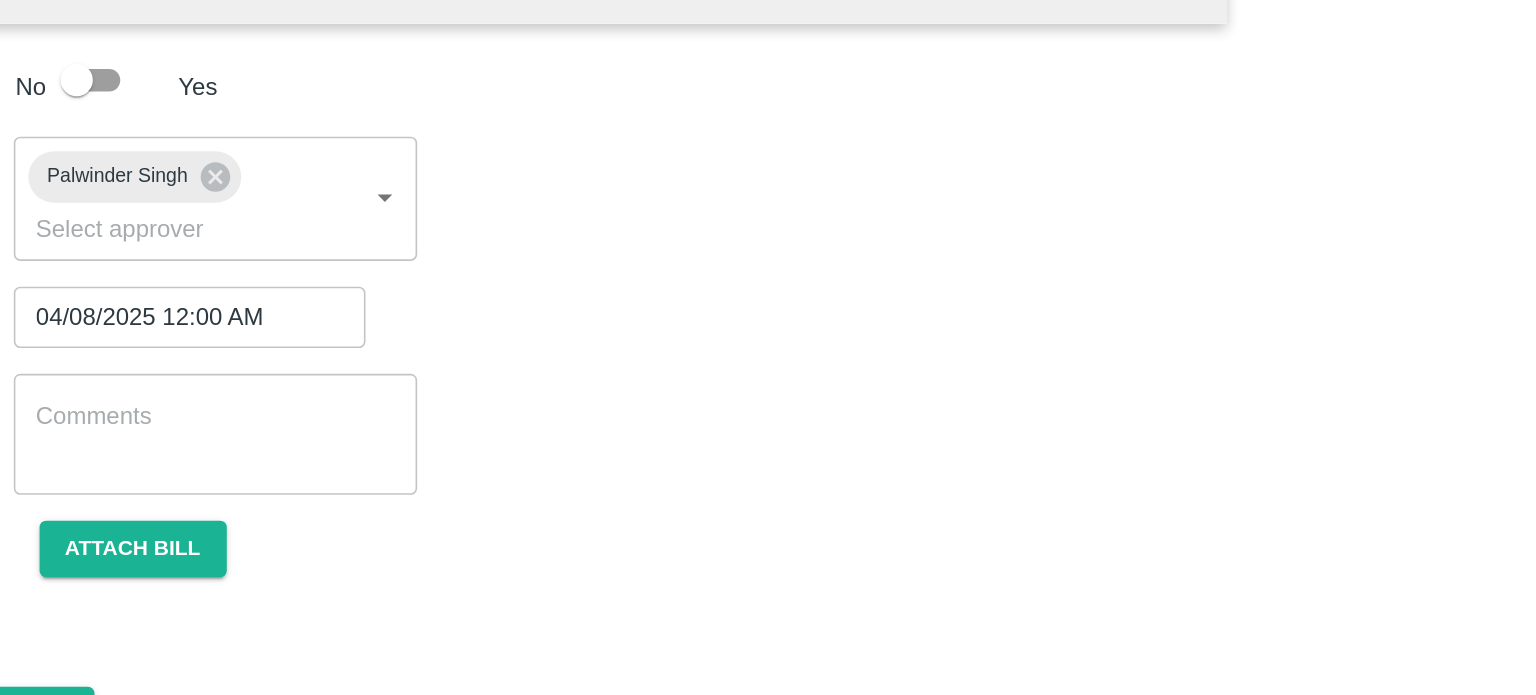 scroll, scrollTop: 966, scrollLeft: 0, axis: vertical 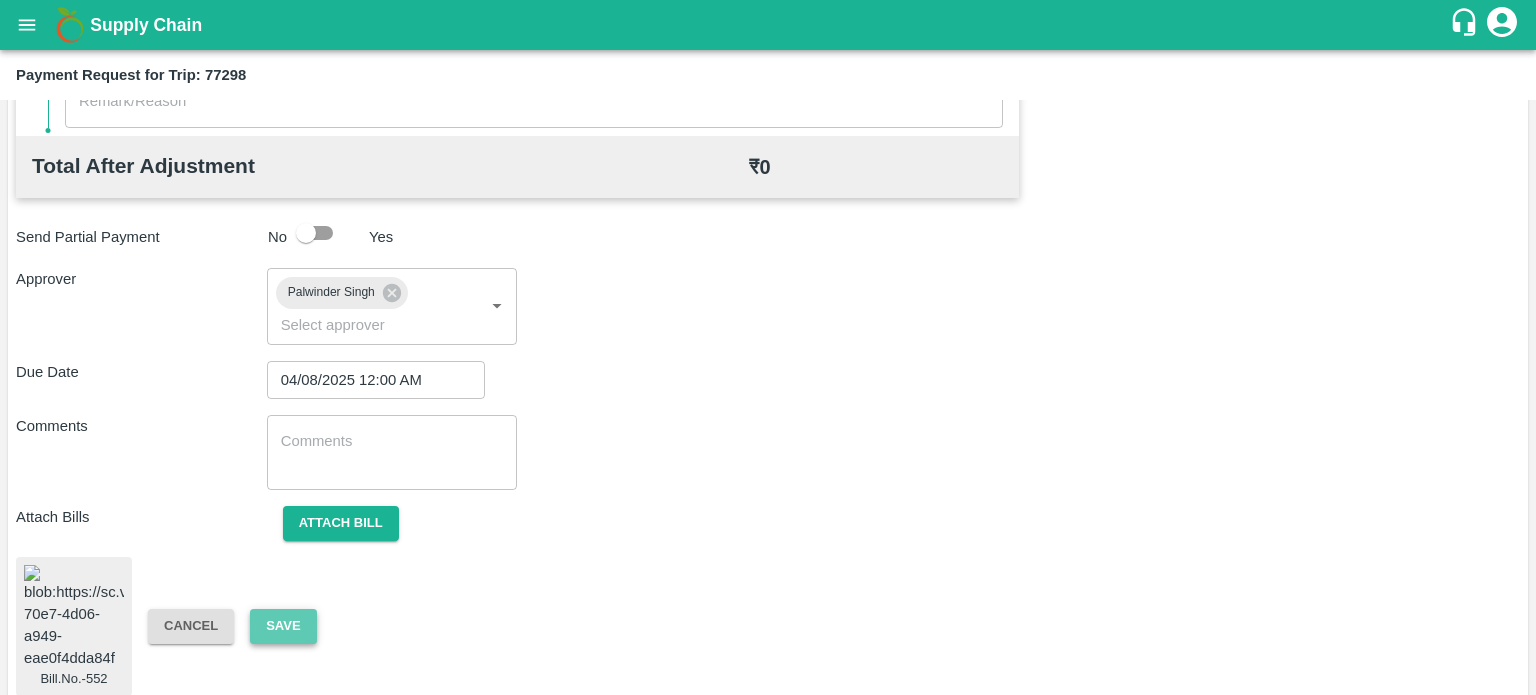 click on "Save" at bounding box center [283, 626] 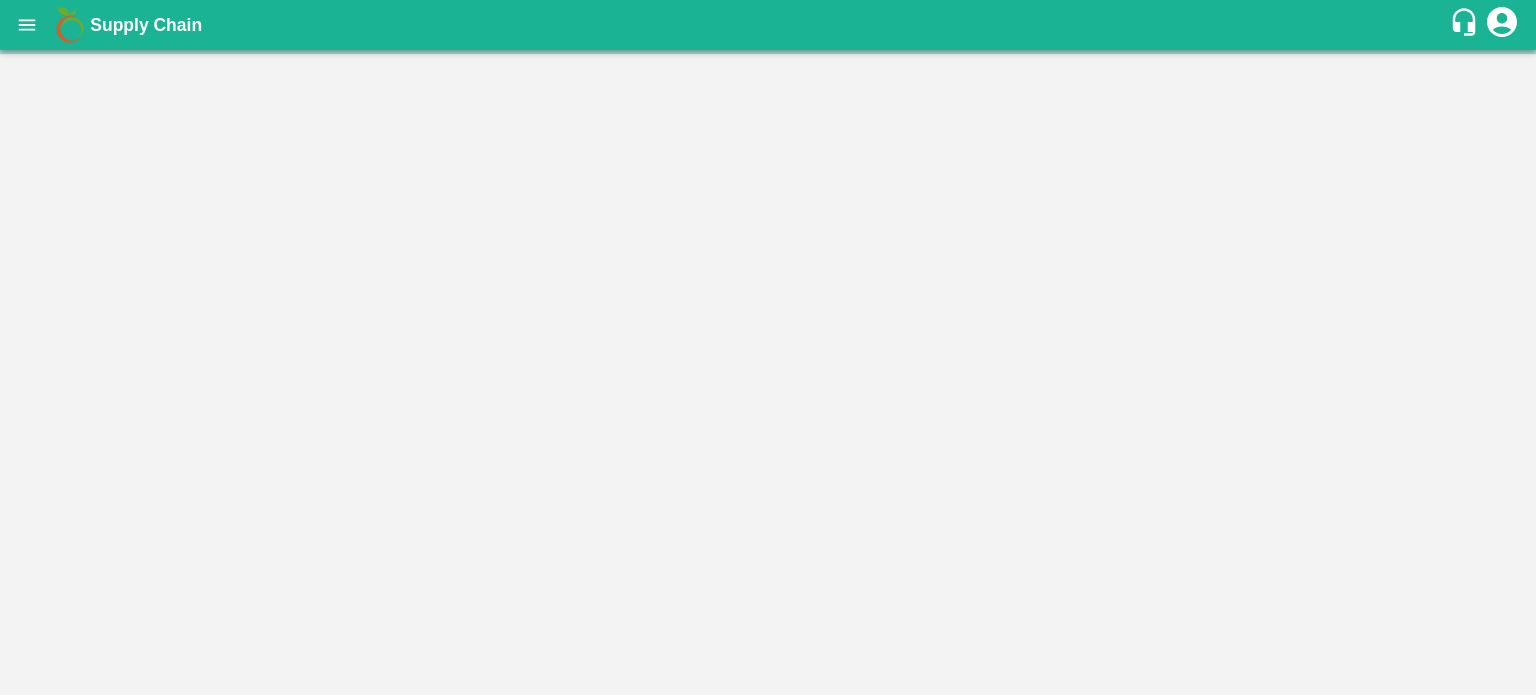 scroll, scrollTop: 0, scrollLeft: 0, axis: both 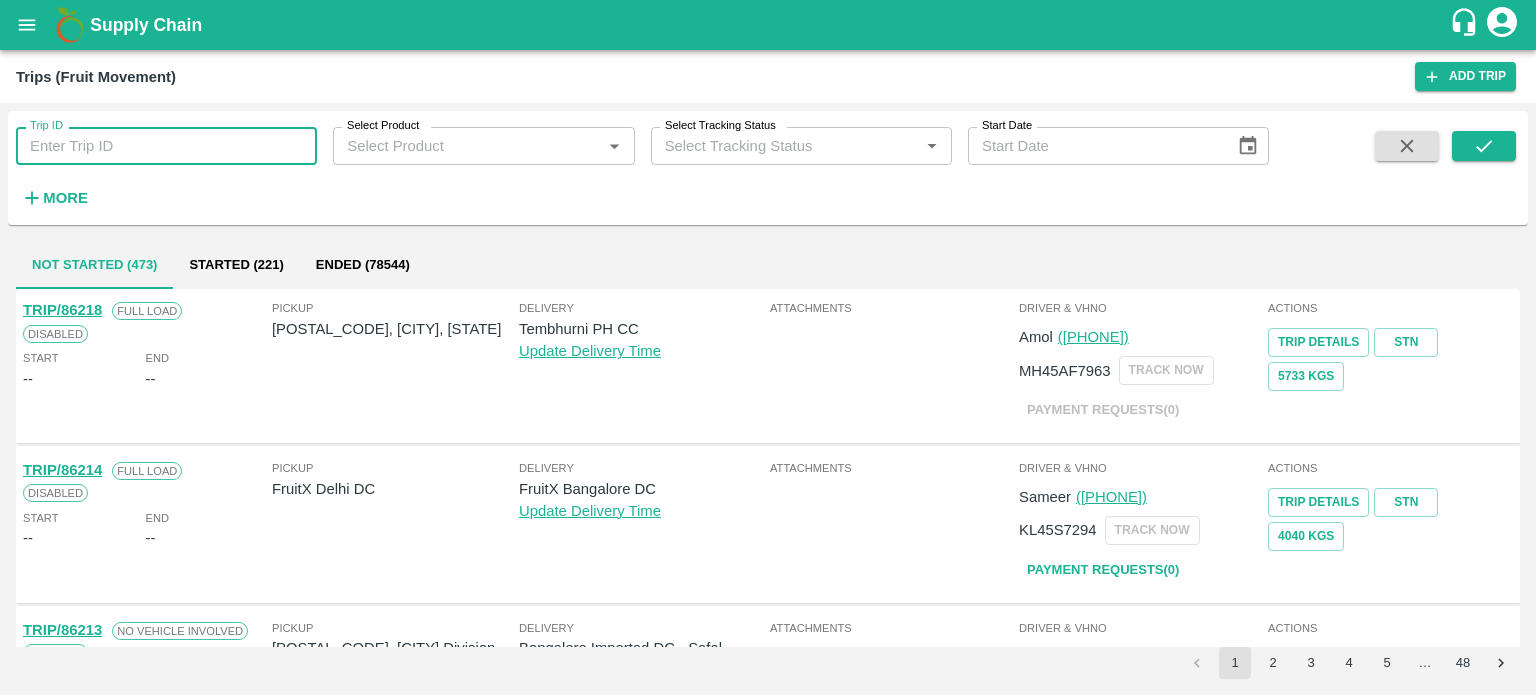 click on "Trip ID" at bounding box center [166, 146] 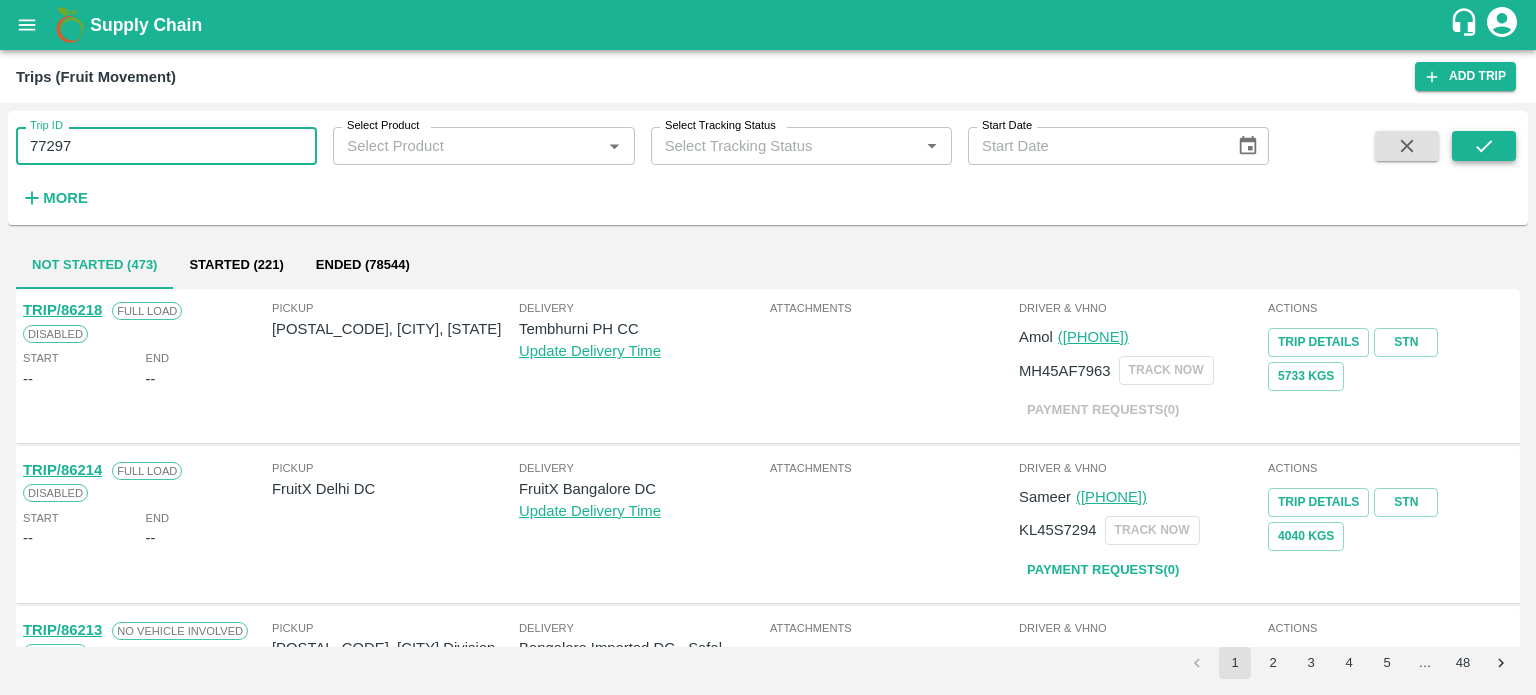 type on "77297" 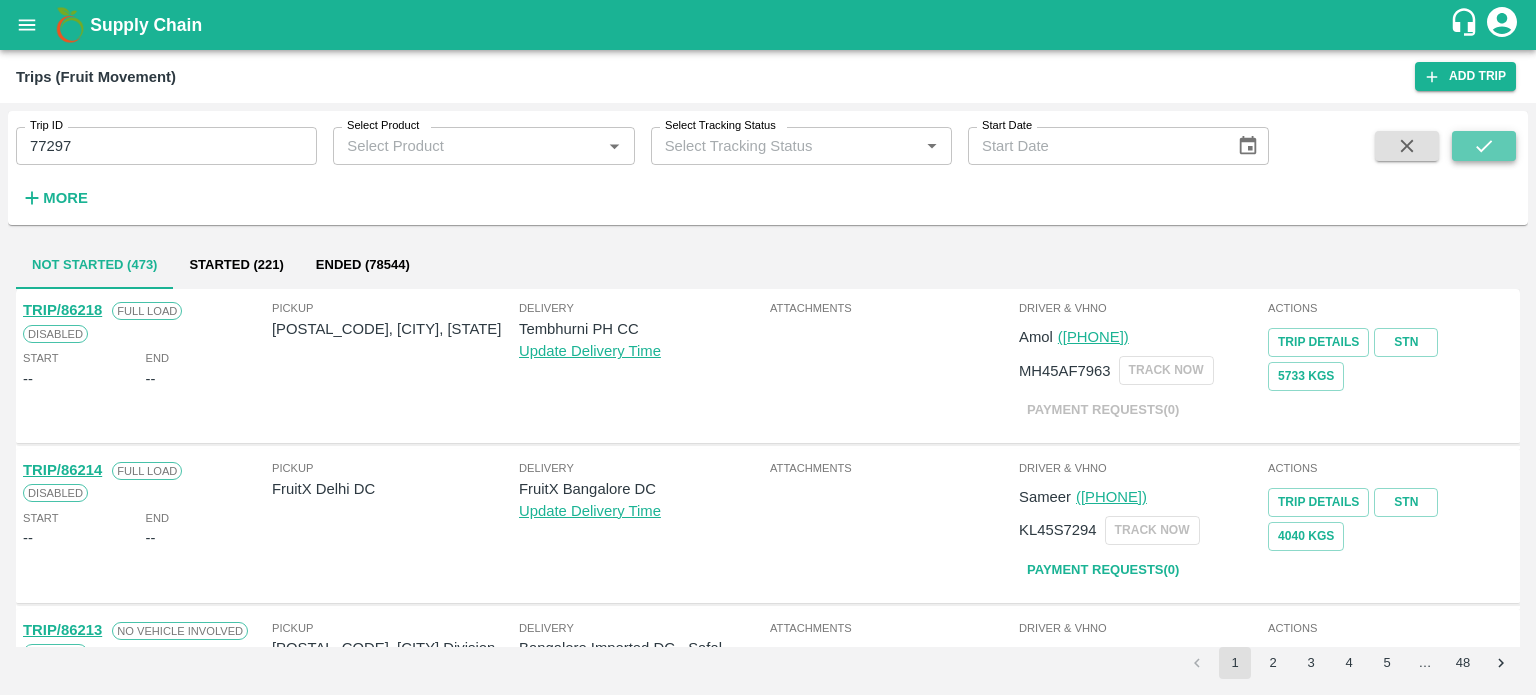 click at bounding box center [1484, 146] 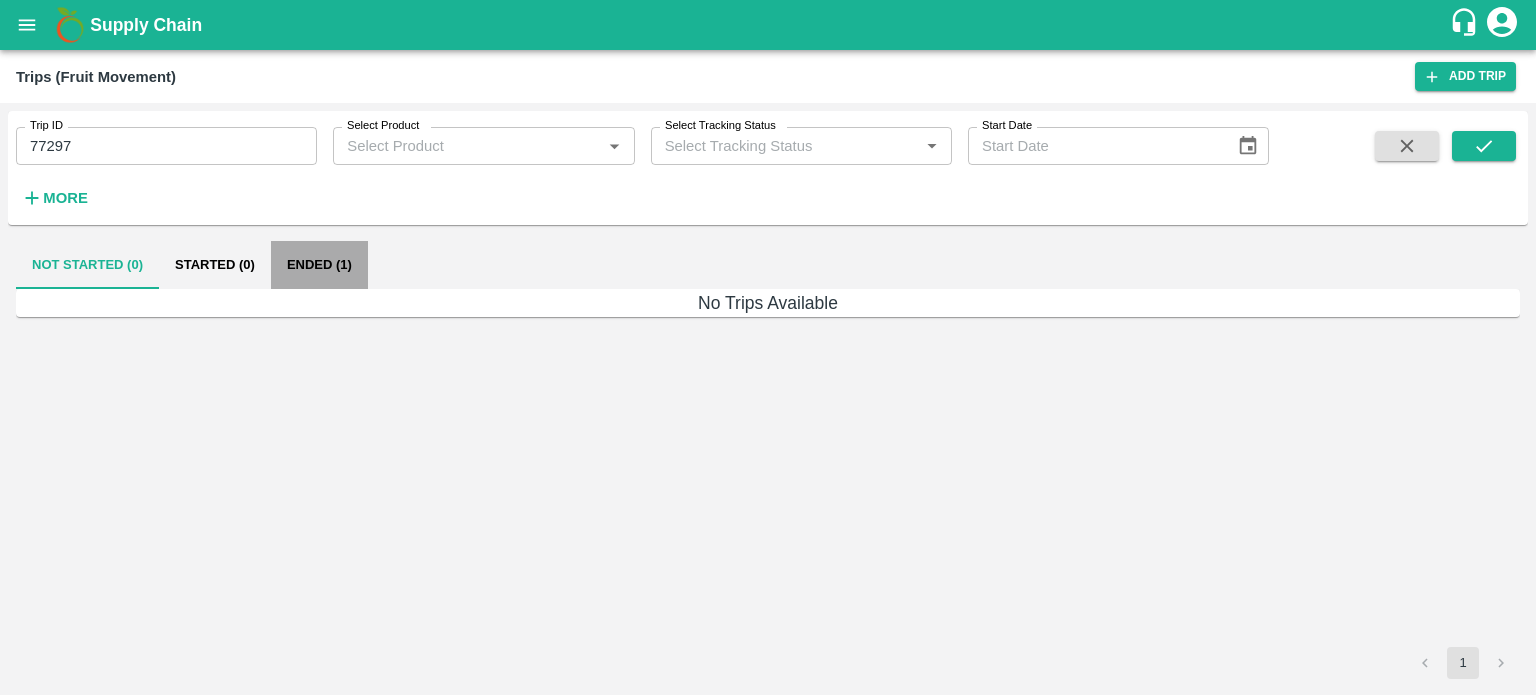 click on "Ended (1)" at bounding box center [319, 265] 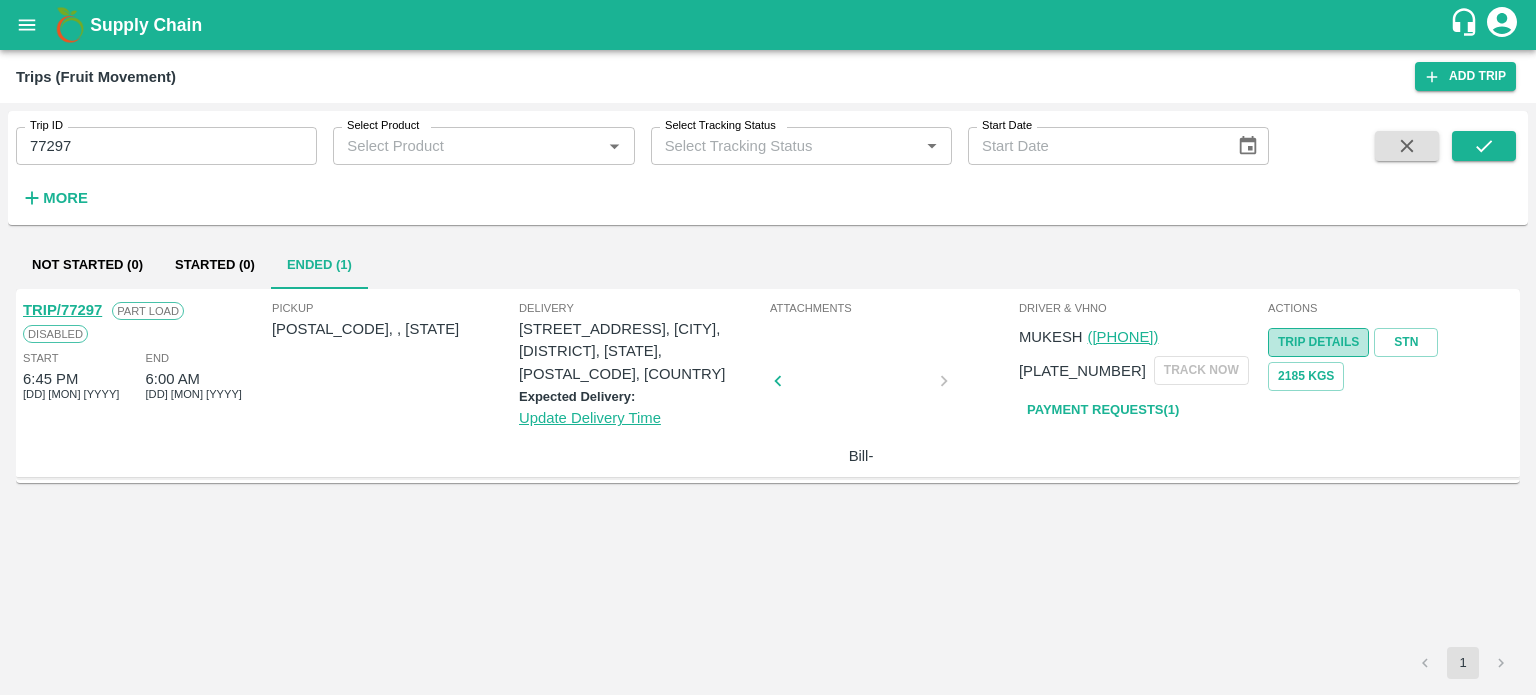 click on "Trip Details" at bounding box center [1318, 342] 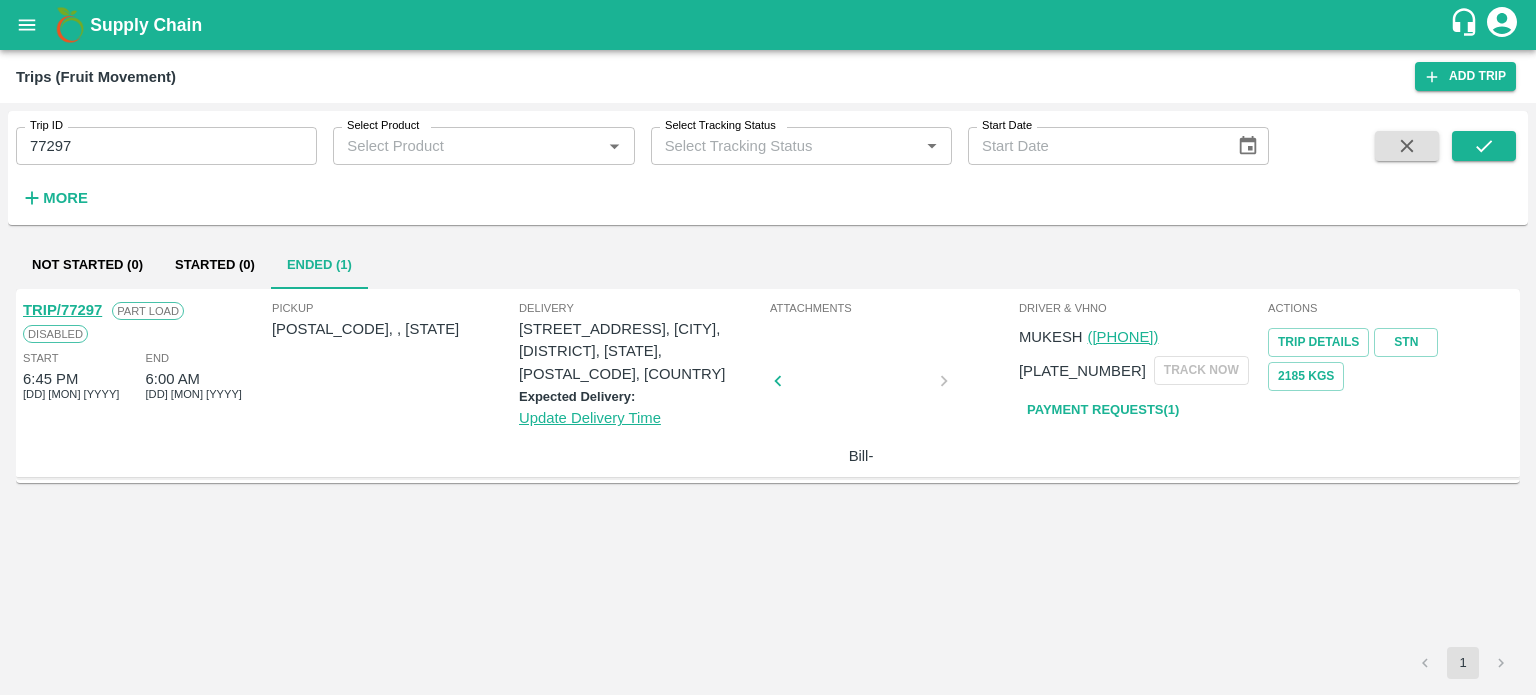 click on "Pickup [POSTAL_CODE], , [STATE]" at bounding box center (395, 380) 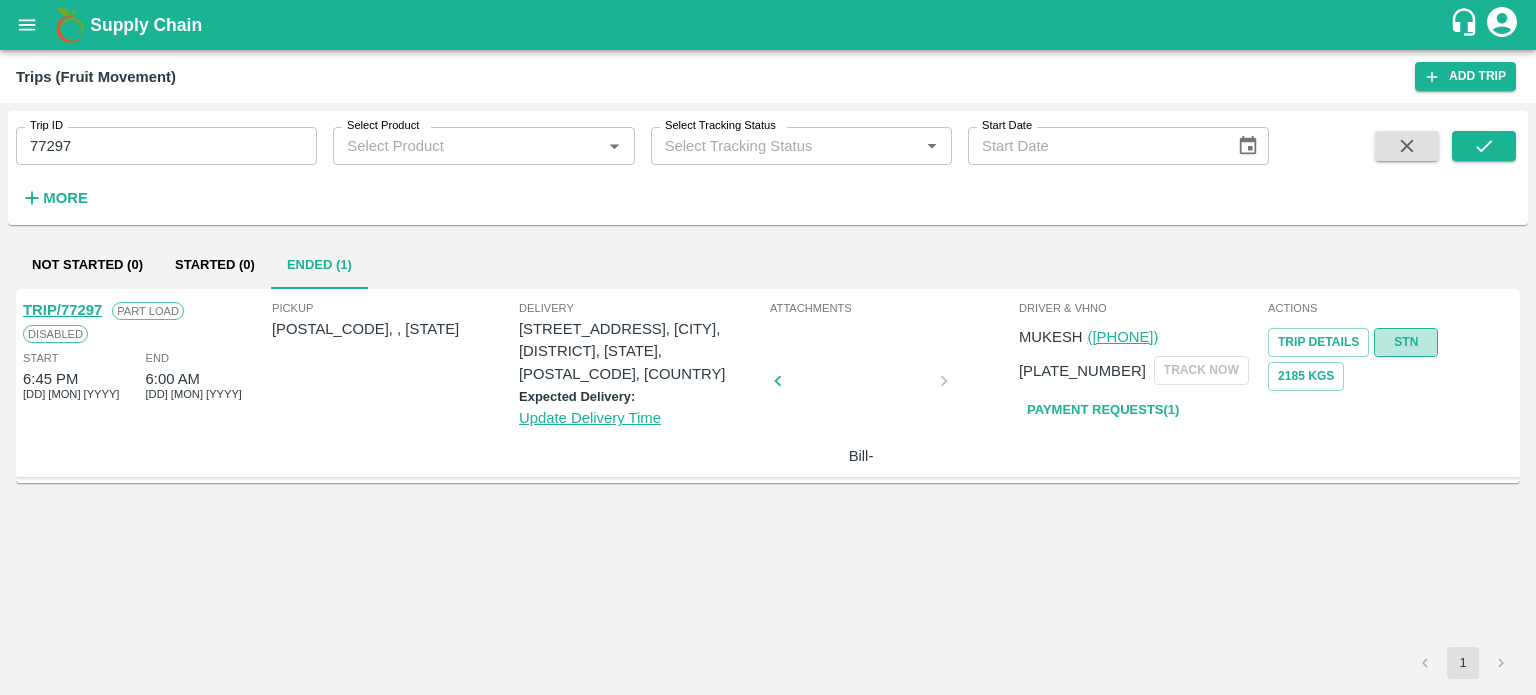 click on "STN" at bounding box center (1406, 342) 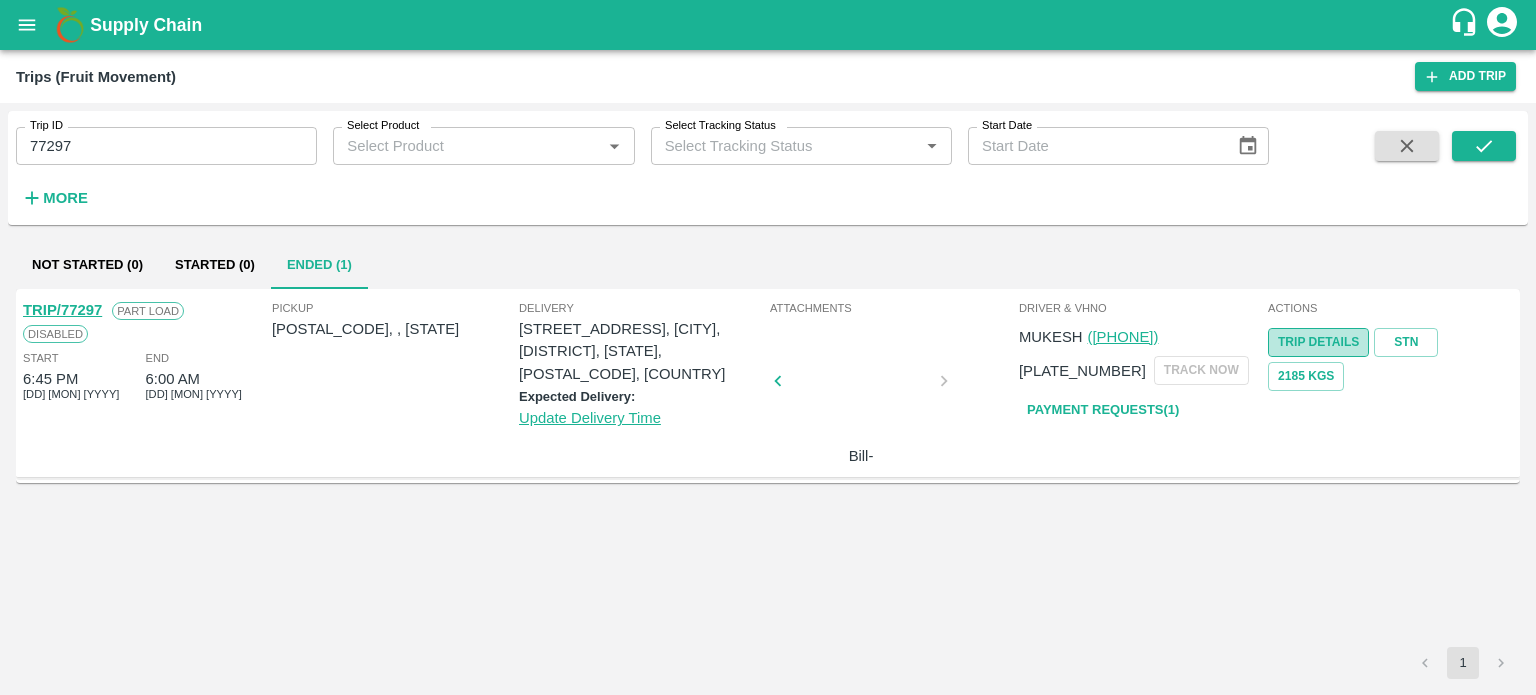 click on "Trip Details" at bounding box center [1318, 342] 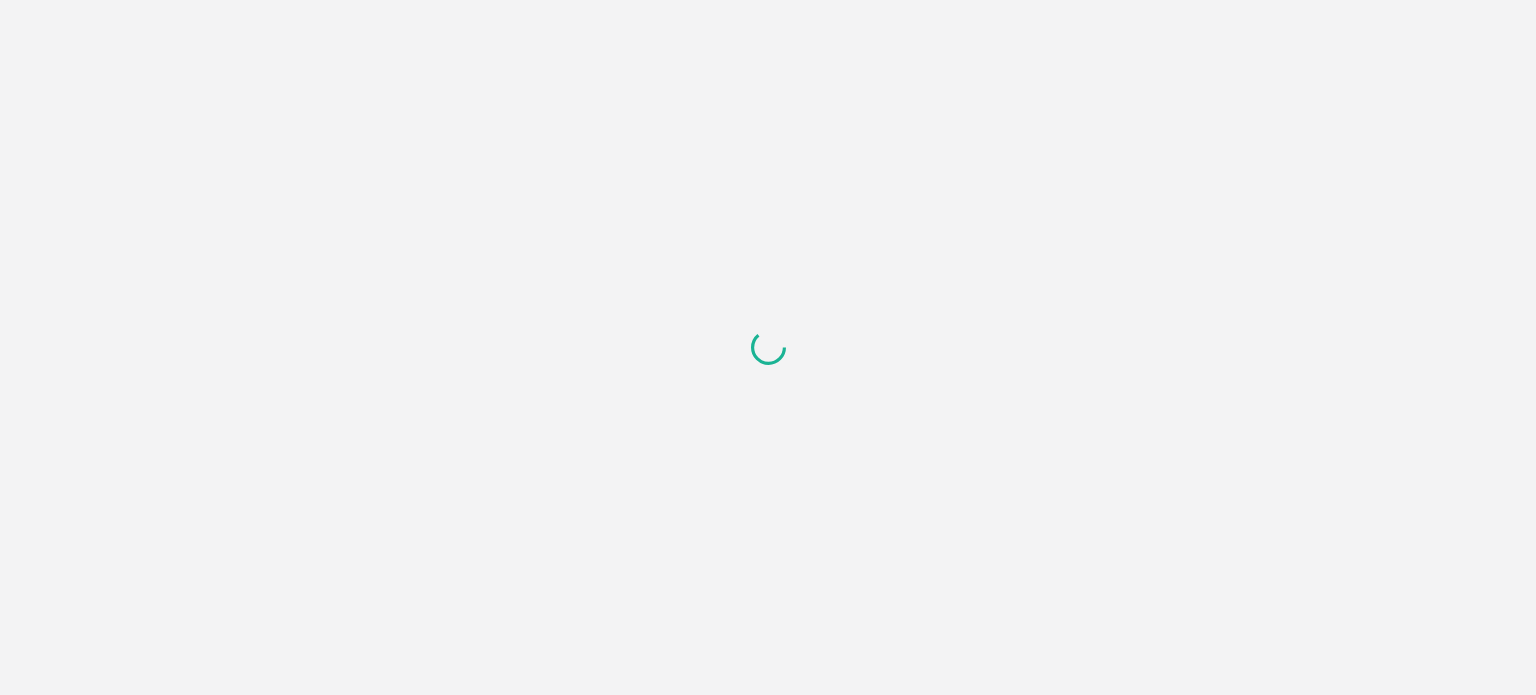 scroll, scrollTop: 0, scrollLeft: 0, axis: both 